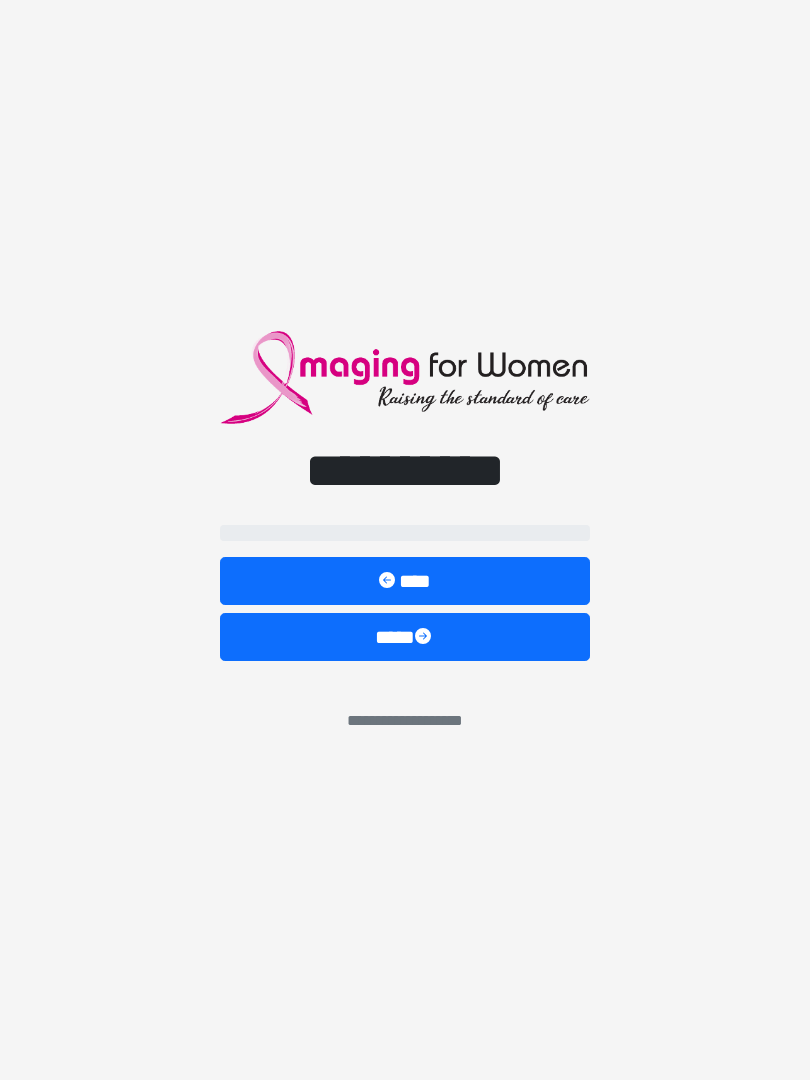 scroll, scrollTop: 0, scrollLeft: 0, axis: both 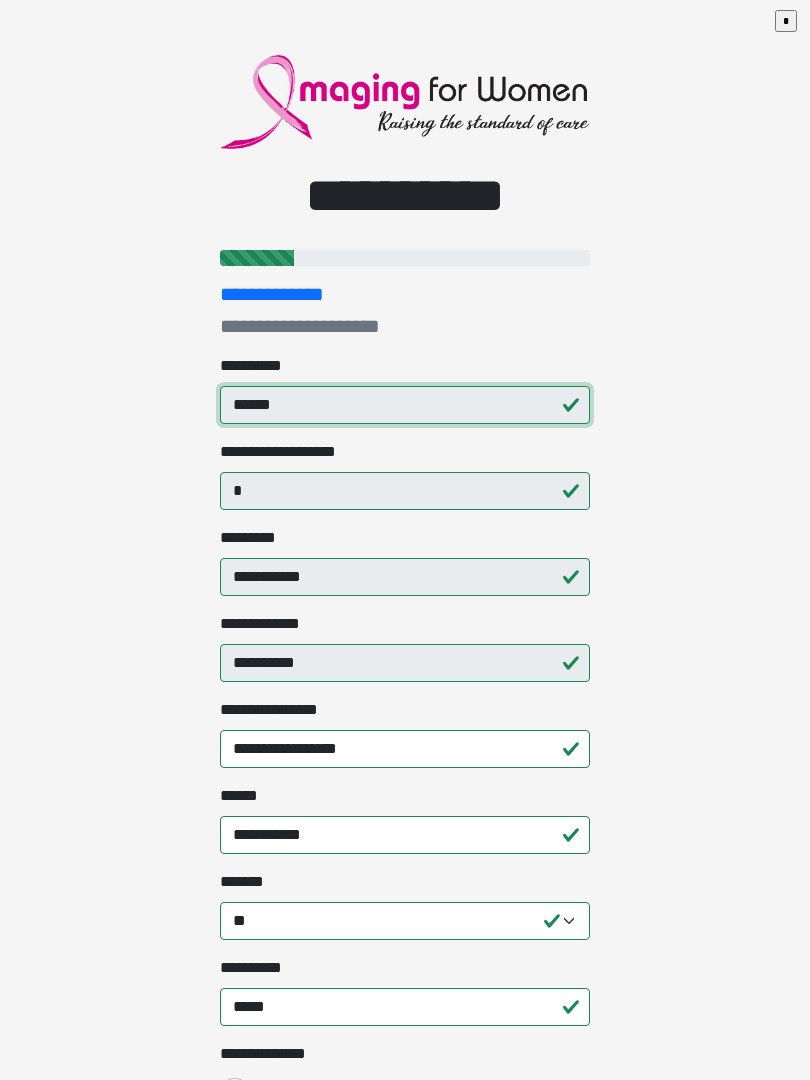 click on "******" at bounding box center (405, 405) 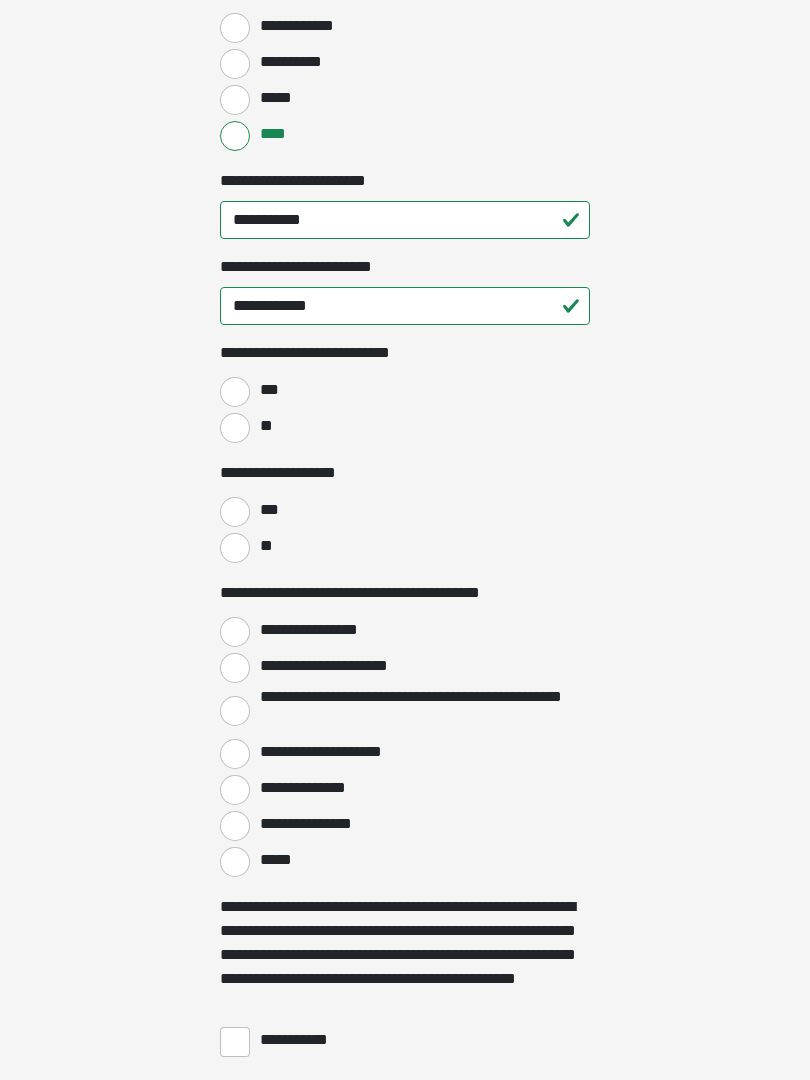 scroll, scrollTop: 2823, scrollLeft: 0, axis: vertical 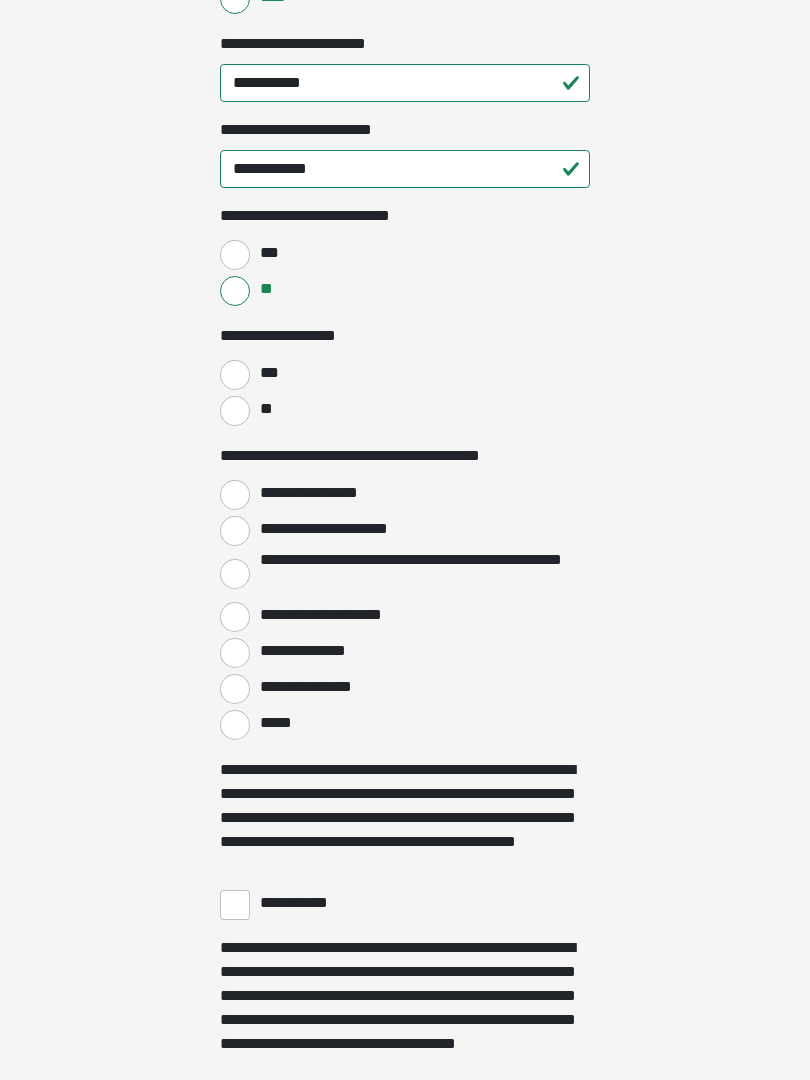 click on "**" at bounding box center [235, 412] 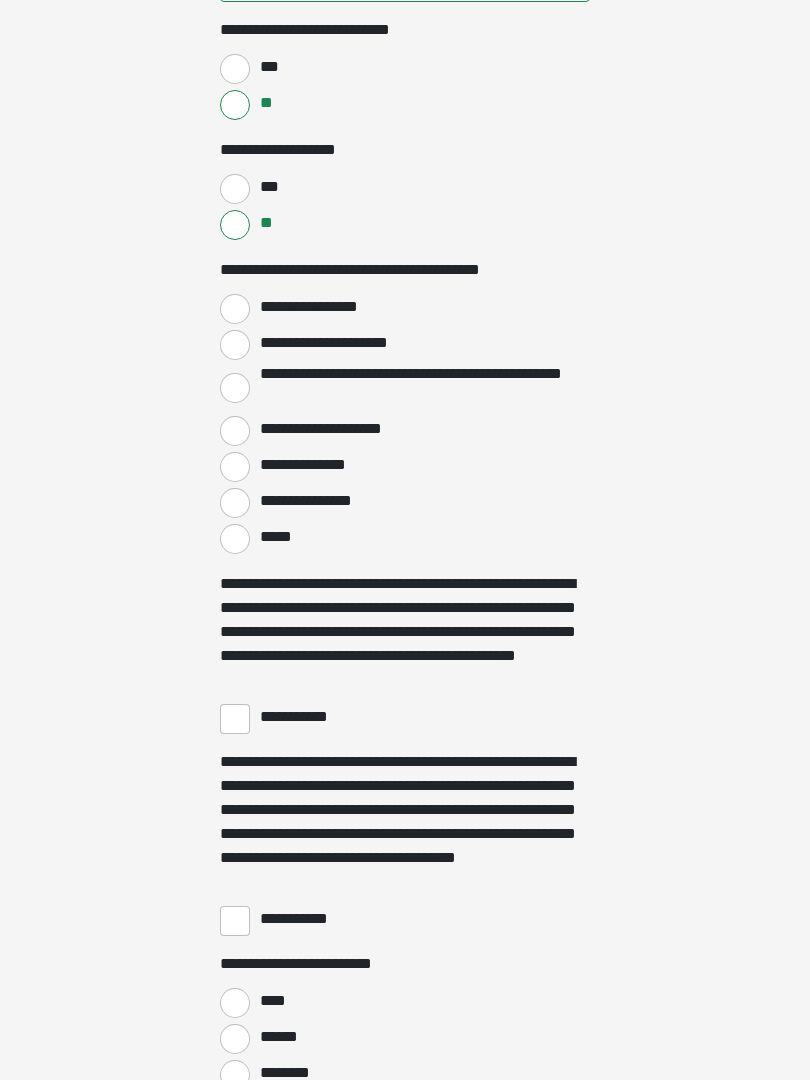 scroll, scrollTop: 3152, scrollLeft: 0, axis: vertical 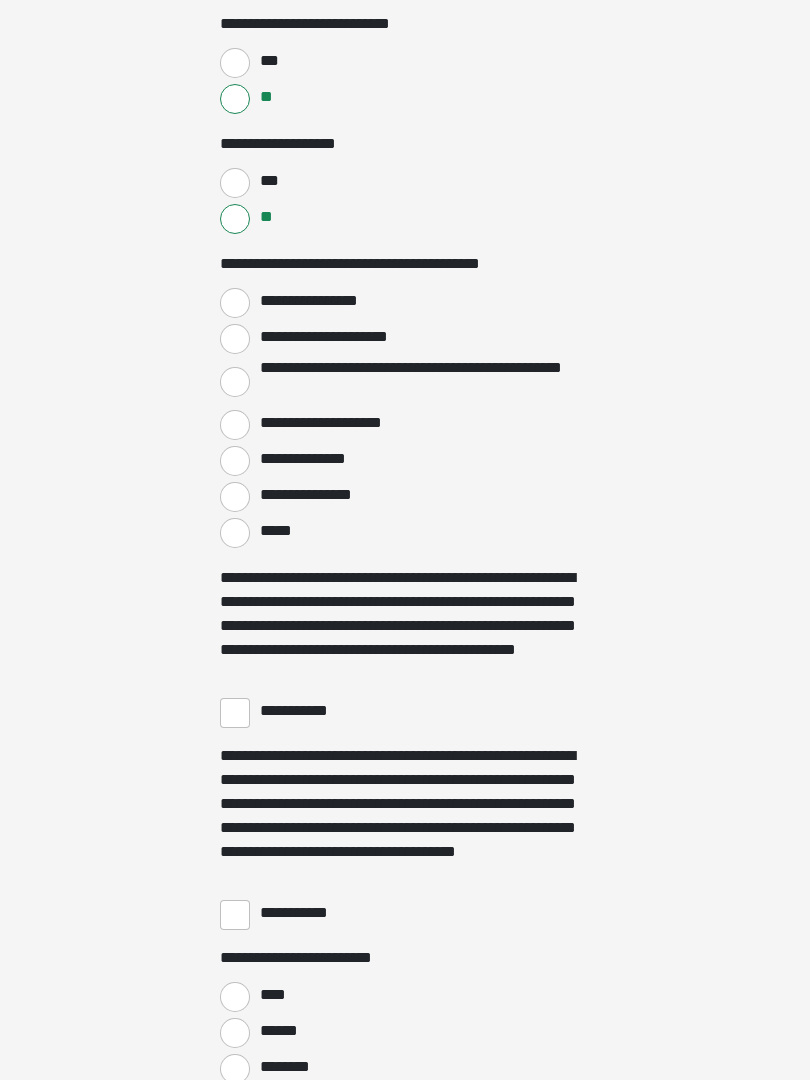 click on "**********" at bounding box center [235, 303] 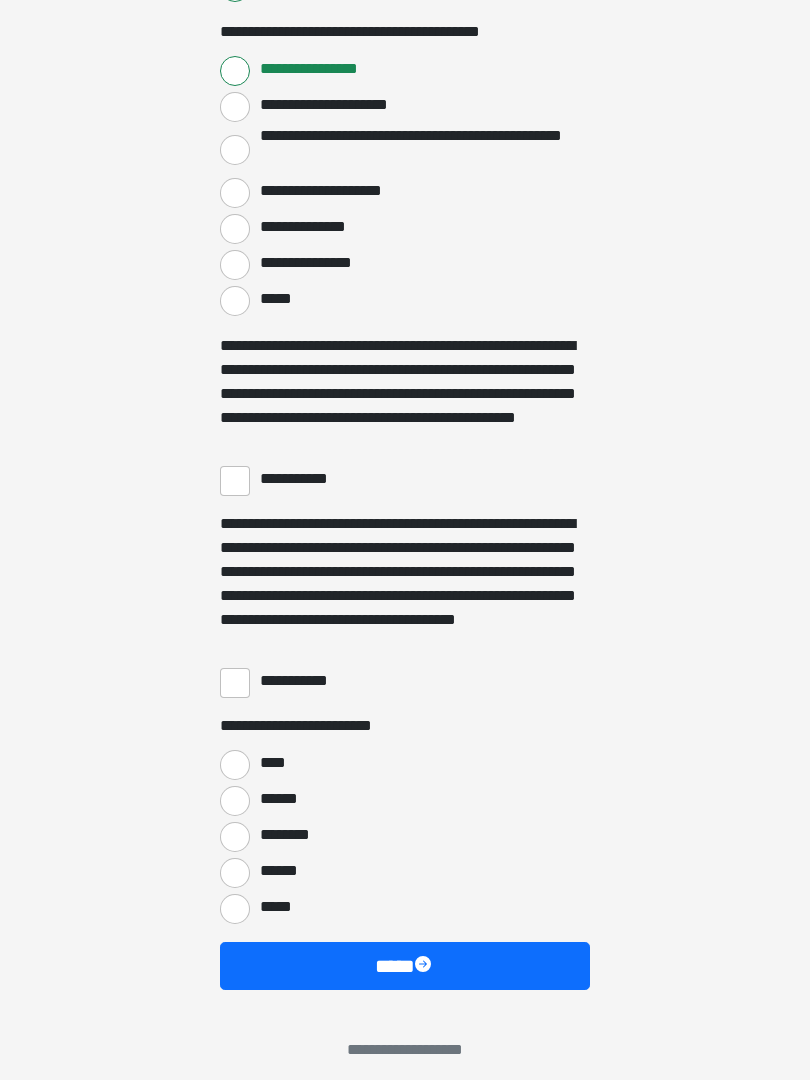 scroll, scrollTop: 3397, scrollLeft: 0, axis: vertical 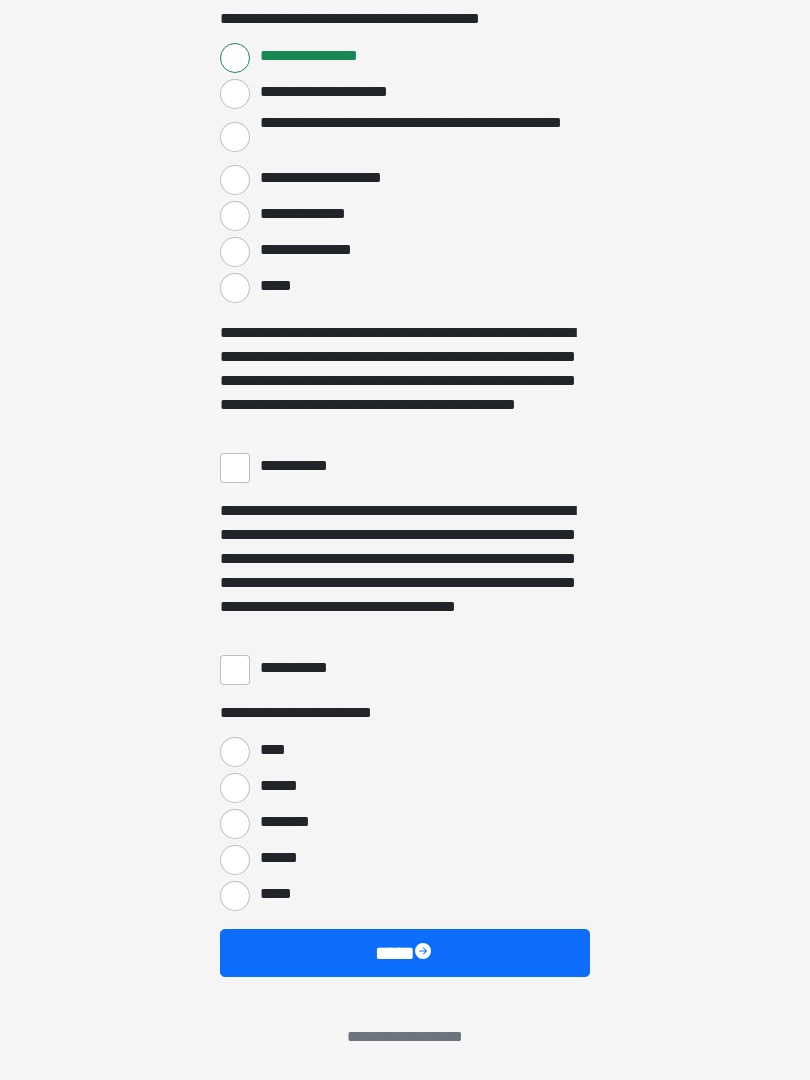 click on "**********" at bounding box center (235, 468) 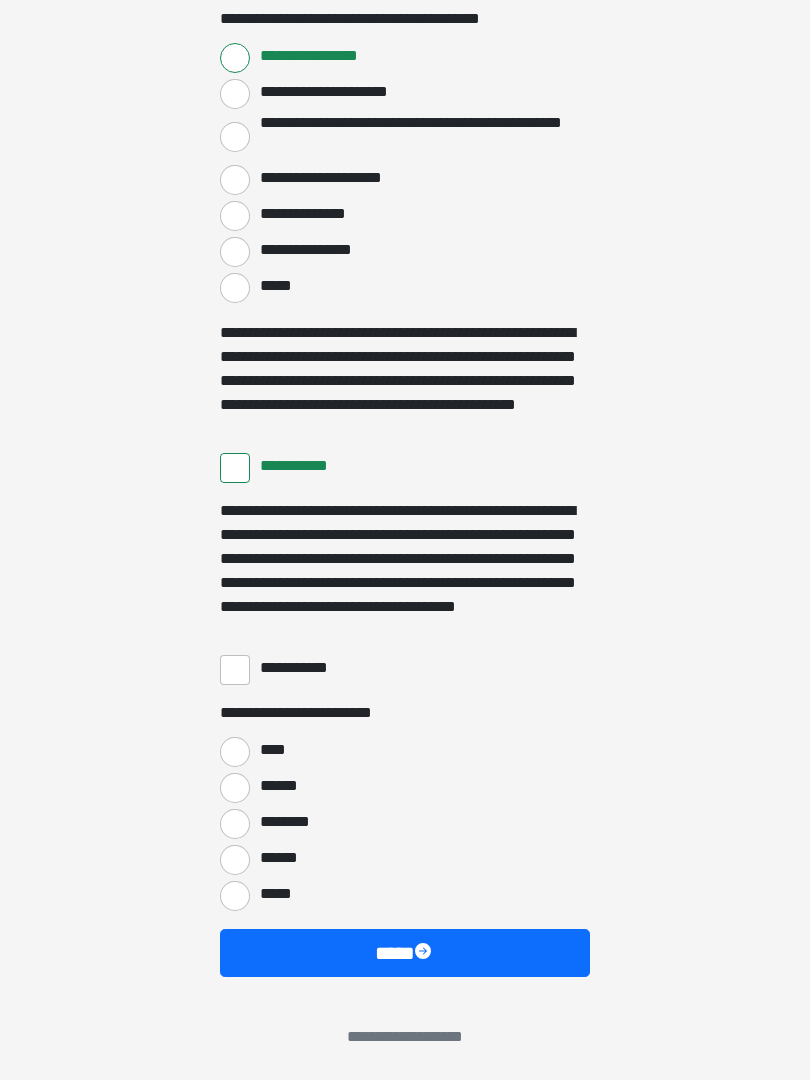 click on "**********" at bounding box center [235, 670] 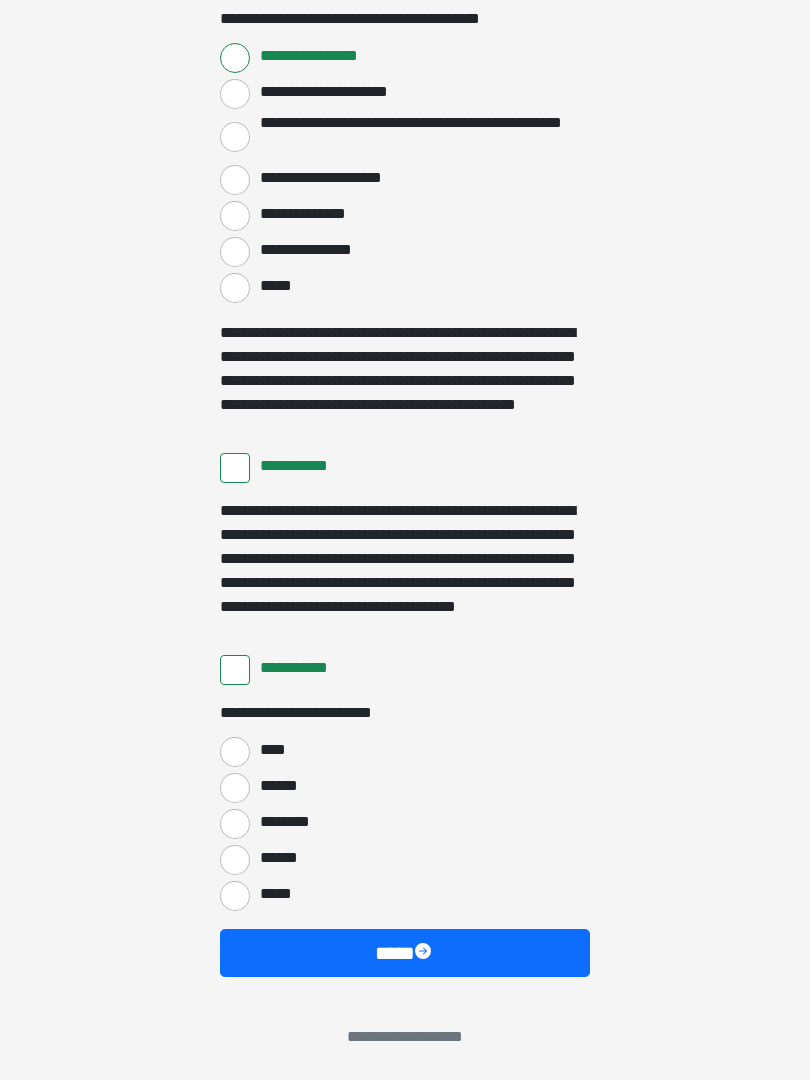 click on "****" at bounding box center (235, 752) 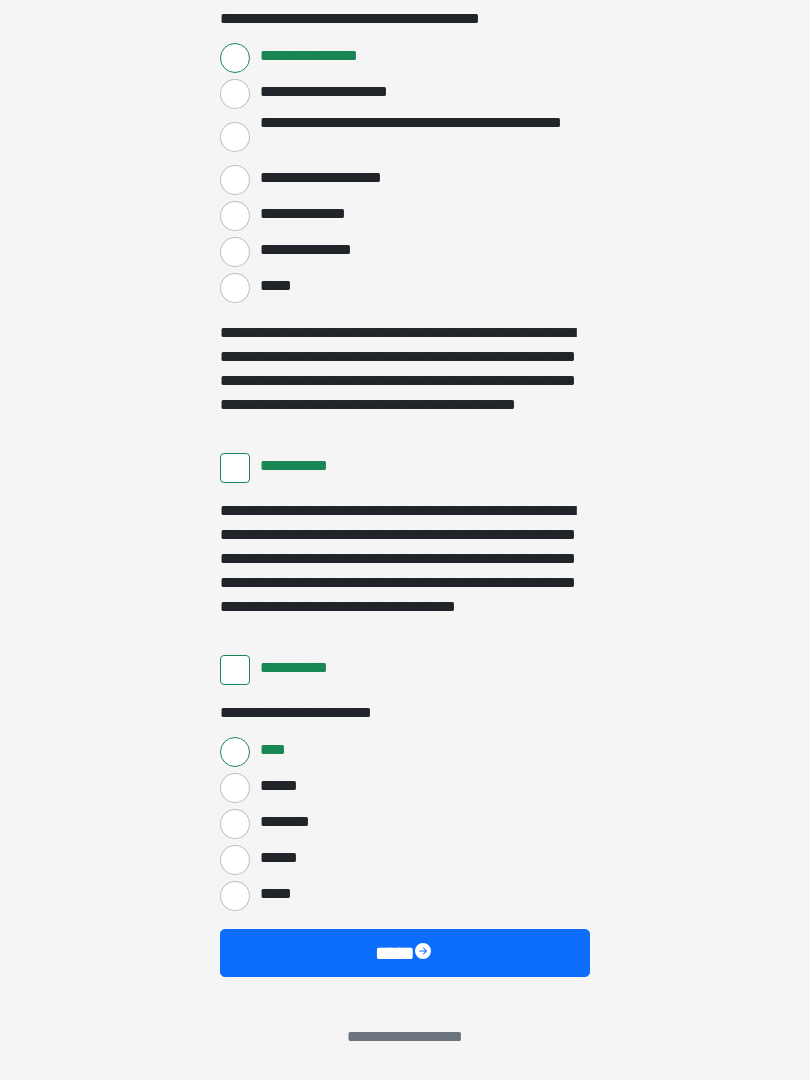 click on "****" at bounding box center [405, 953] 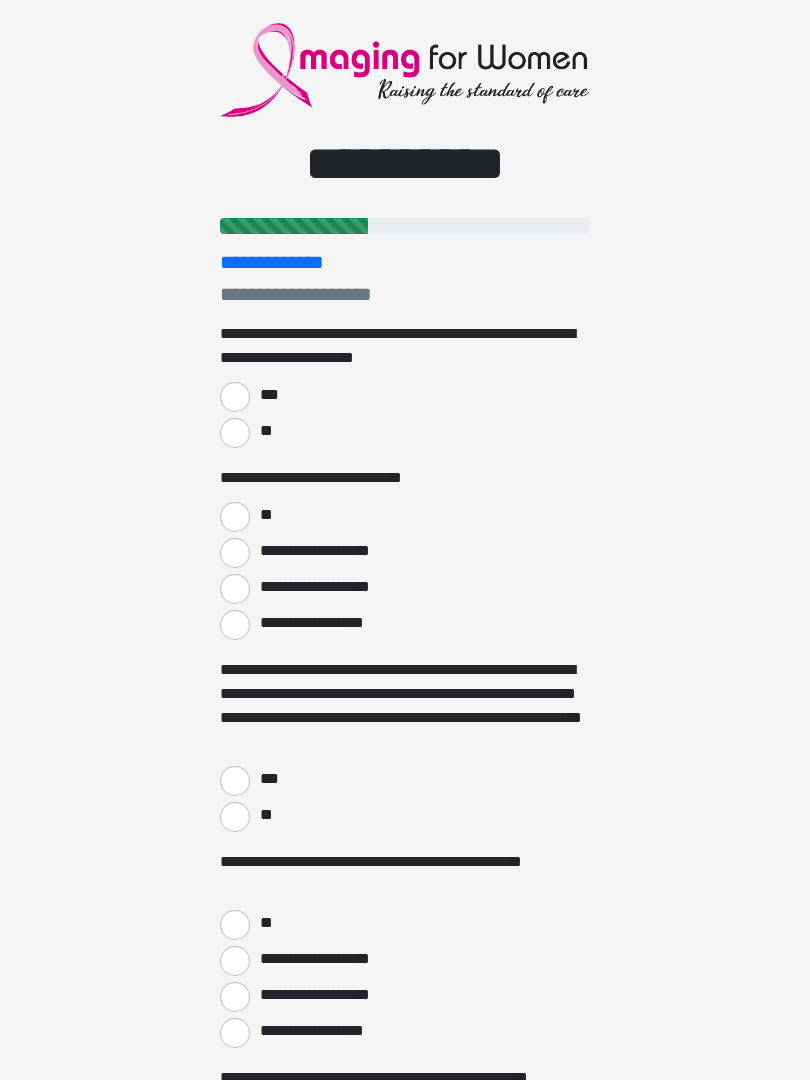 scroll, scrollTop: 0, scrollLeft: 0, axis: both 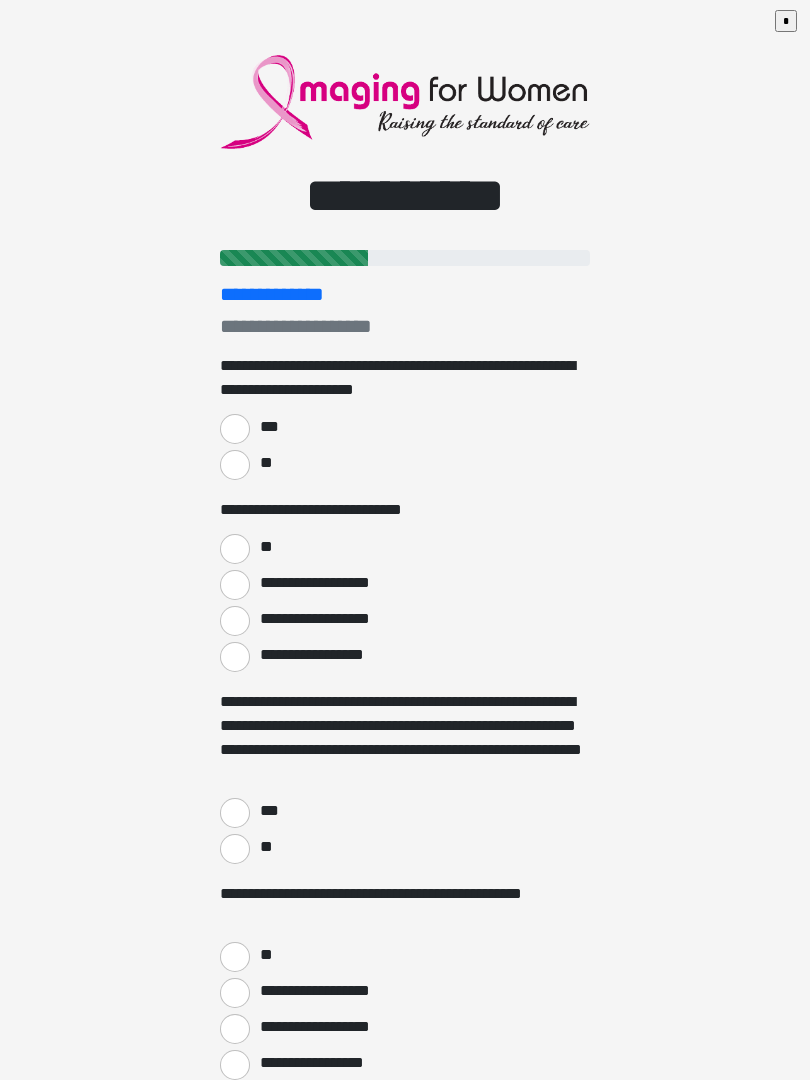 click on "***" at bounding box center (235, 429) 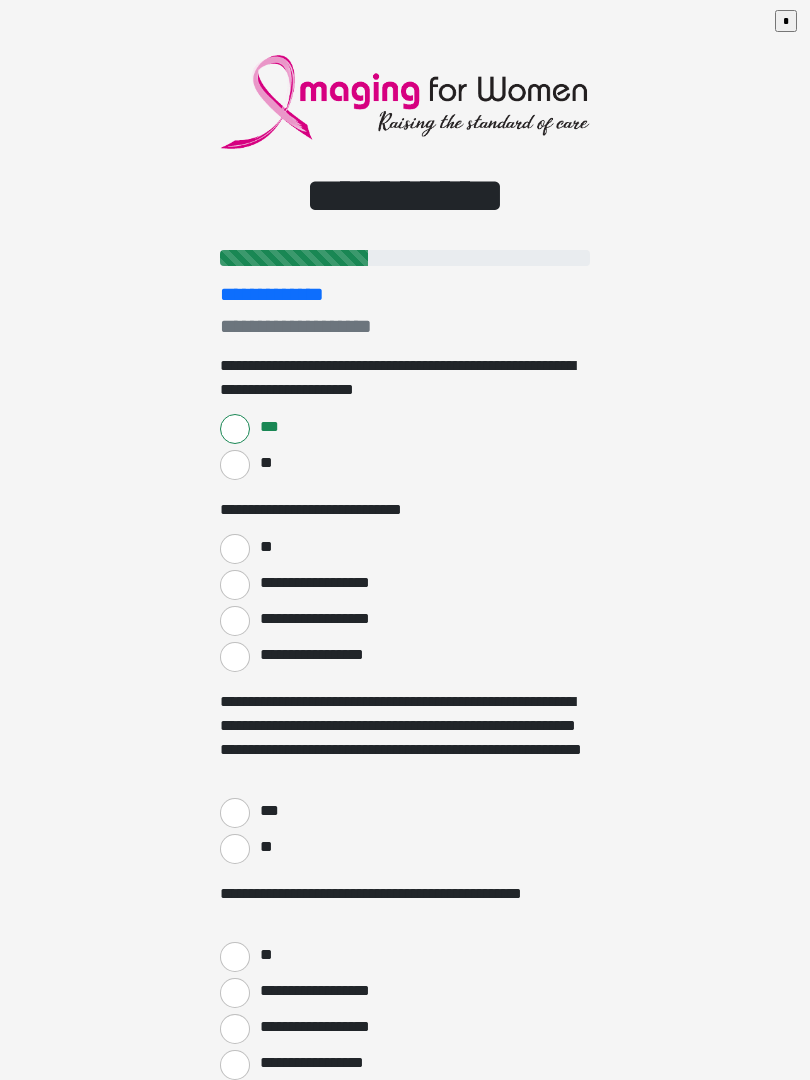 click on "**" at bounding box center (235, 549) 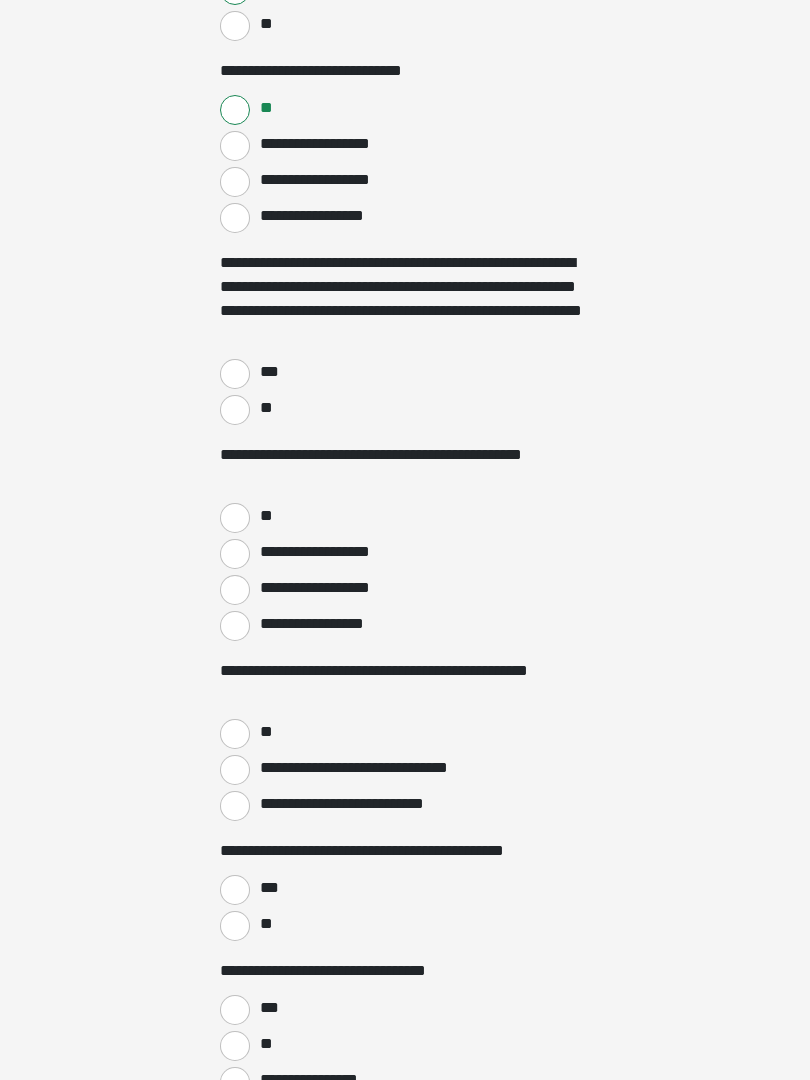 scroll, scrollTop: 439, scrollLeft: 0, axis: vertical 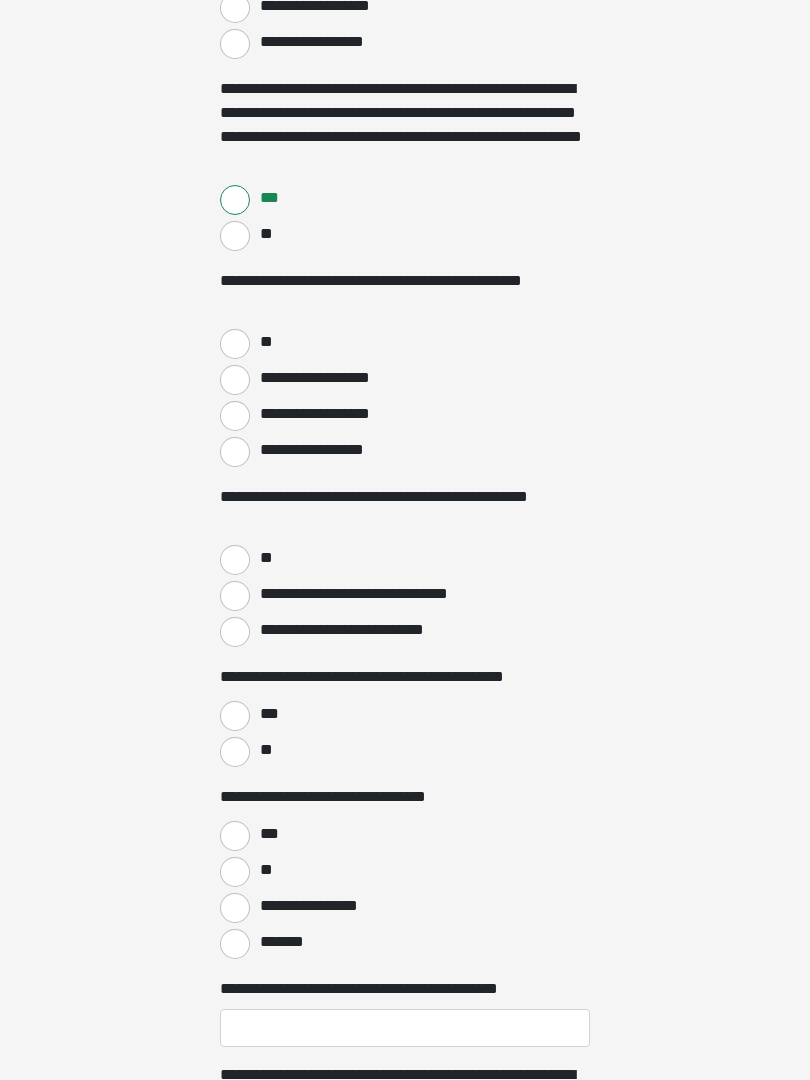 click on "**********" at bounding box center [235, 416] 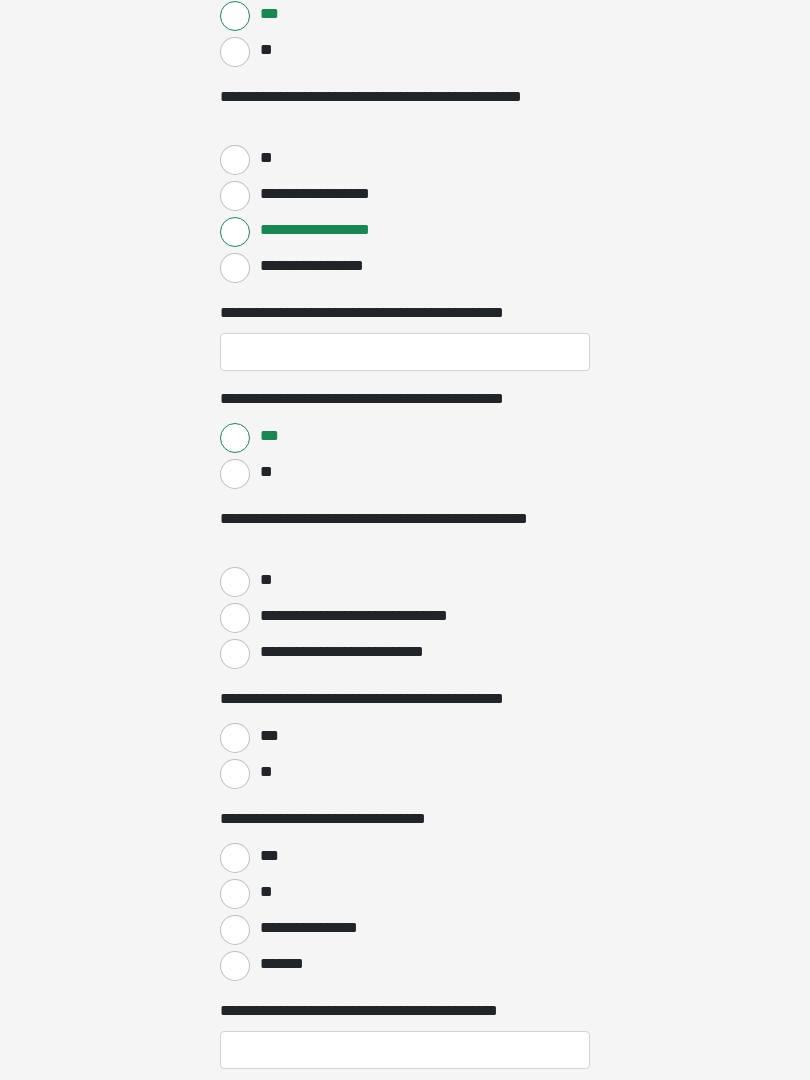 scroll, scrollTop: 797, scrollLeft: 0, axis: vertical 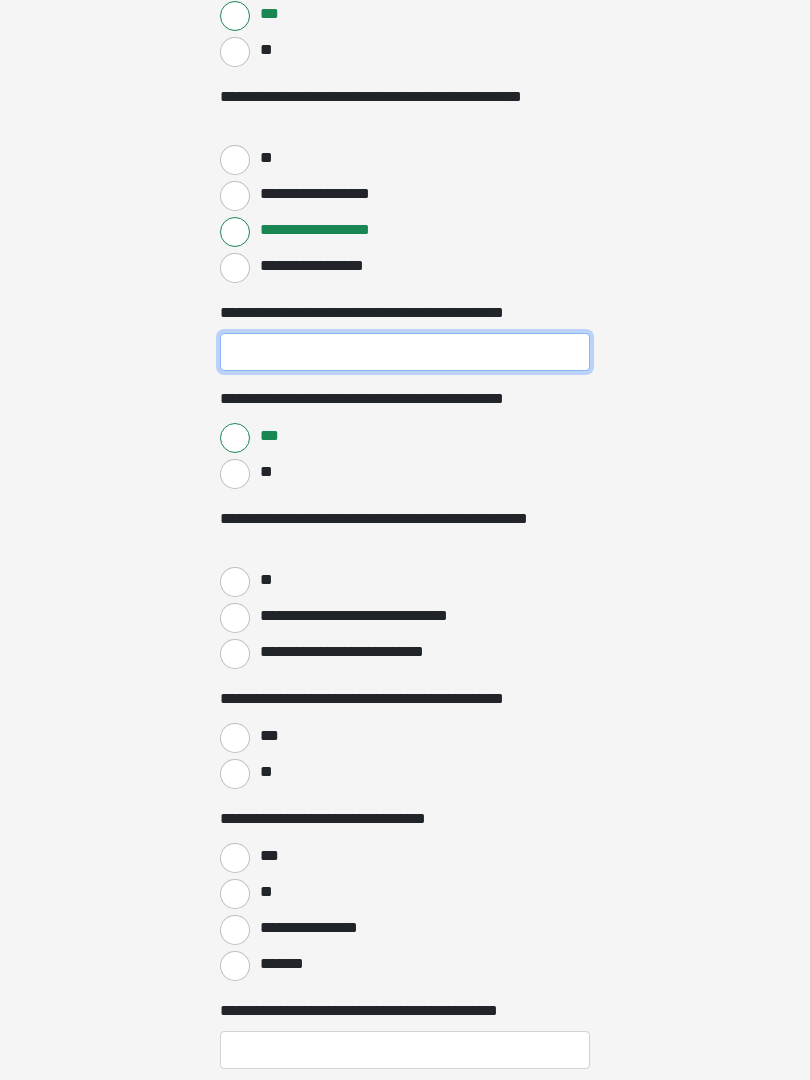 click on "**********" at bounding box center [405, 352] 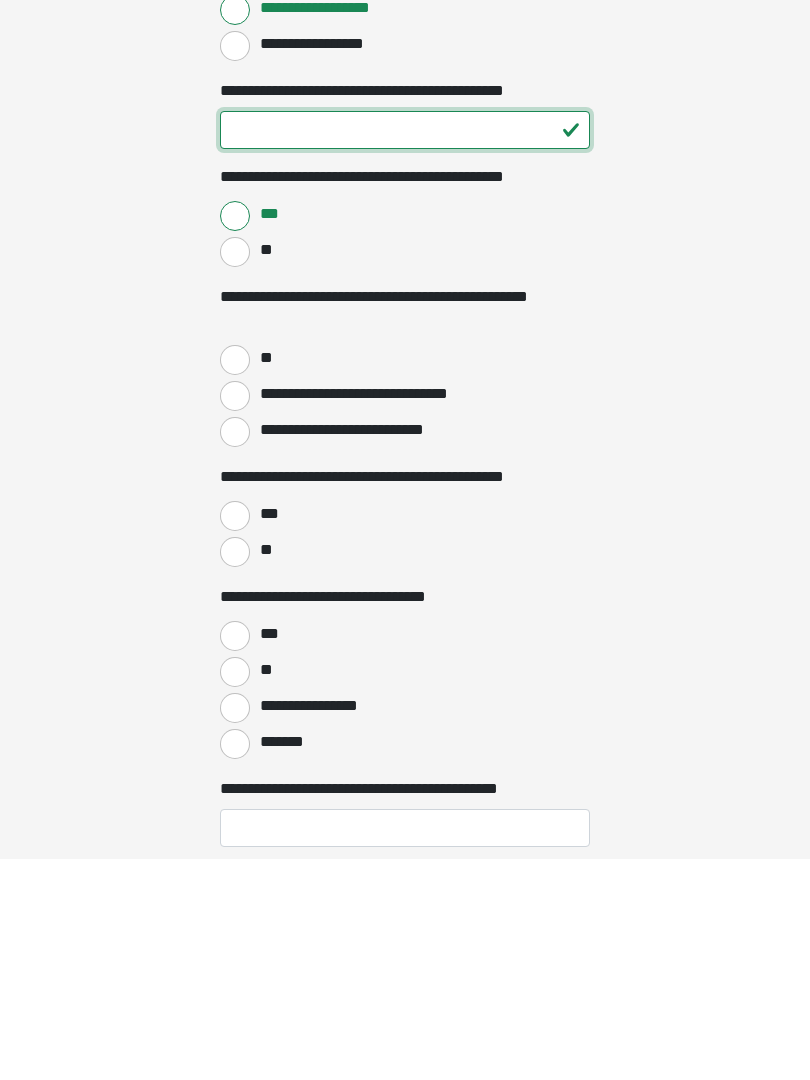 type on "**" 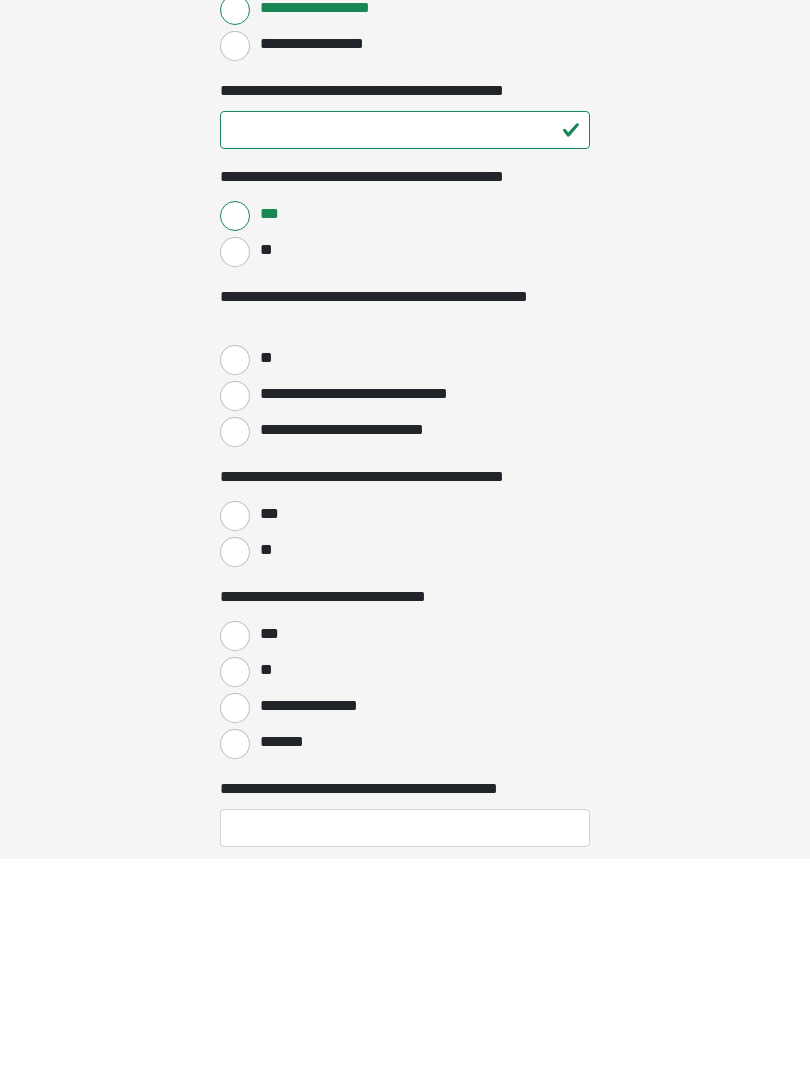 click on "**" at bounding box center [235, 582] 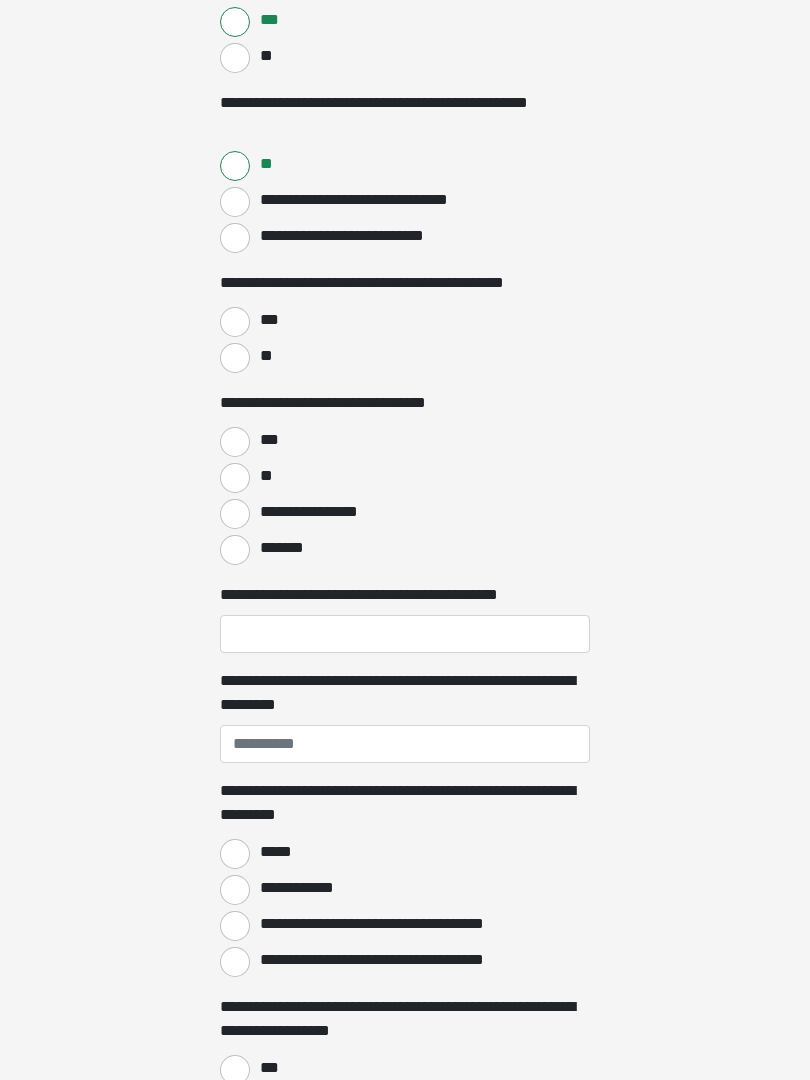 scroll, scrollTop: 1213, scrollLeft: 0, axis: vertical 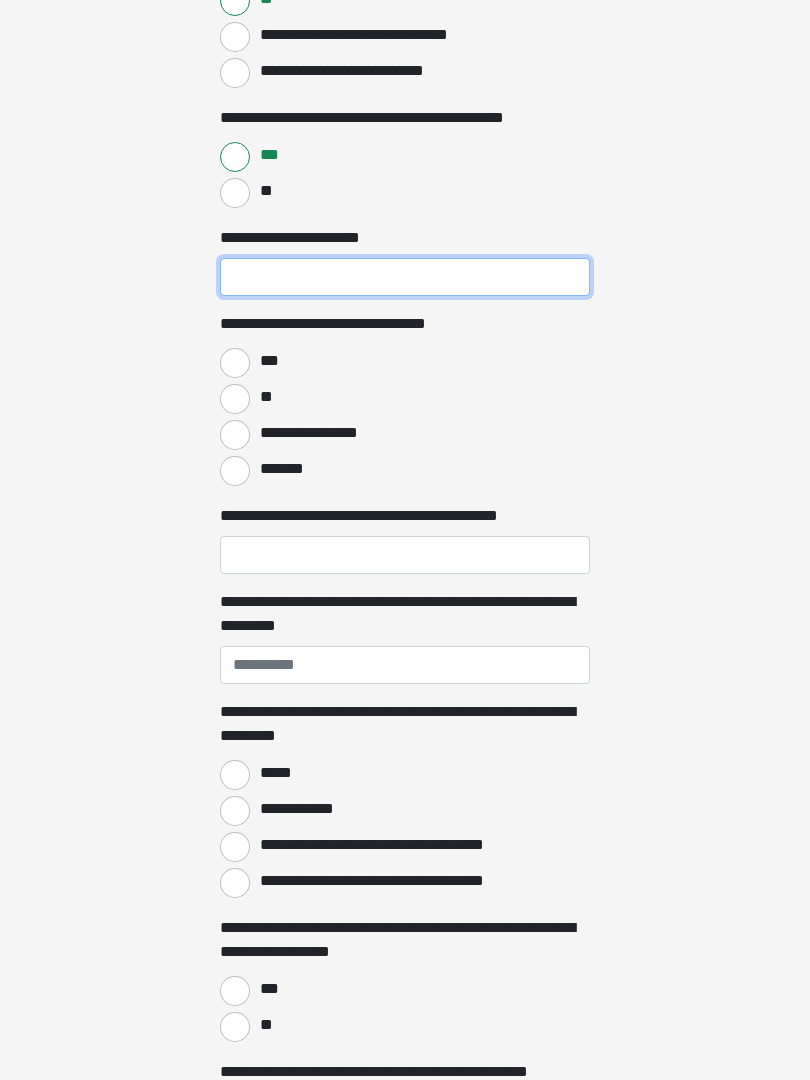 click on "**********" at bounding box center [405, 277] 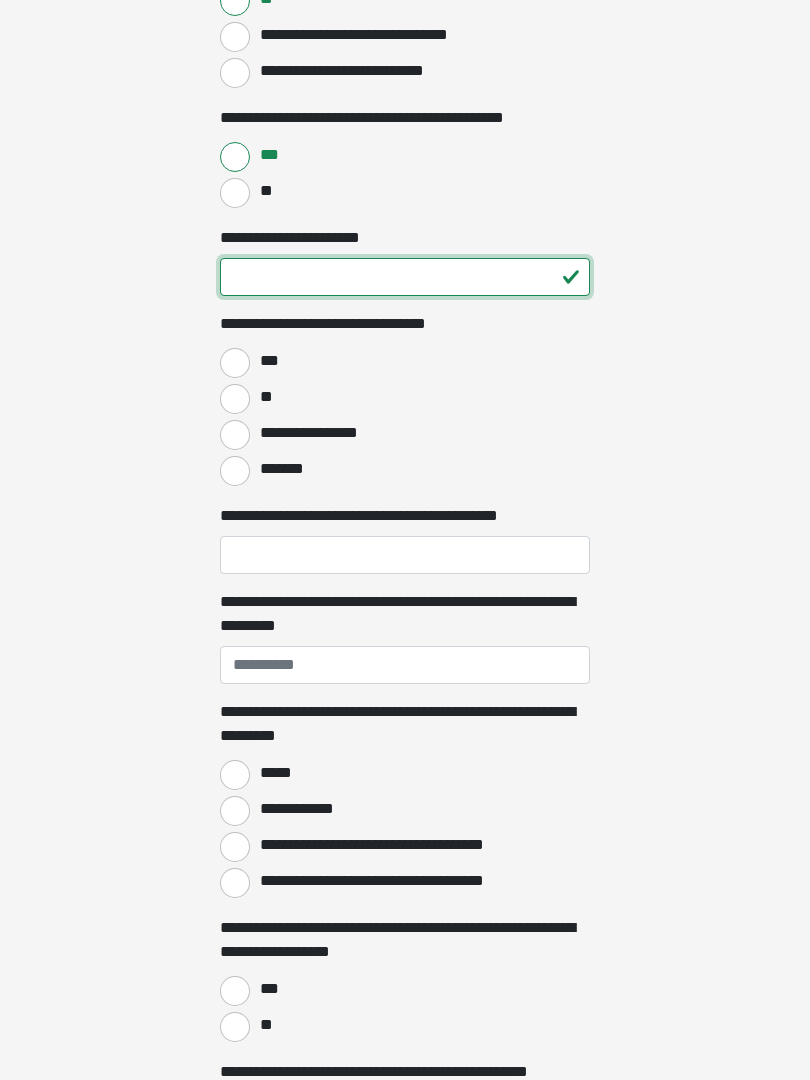 type on "**" 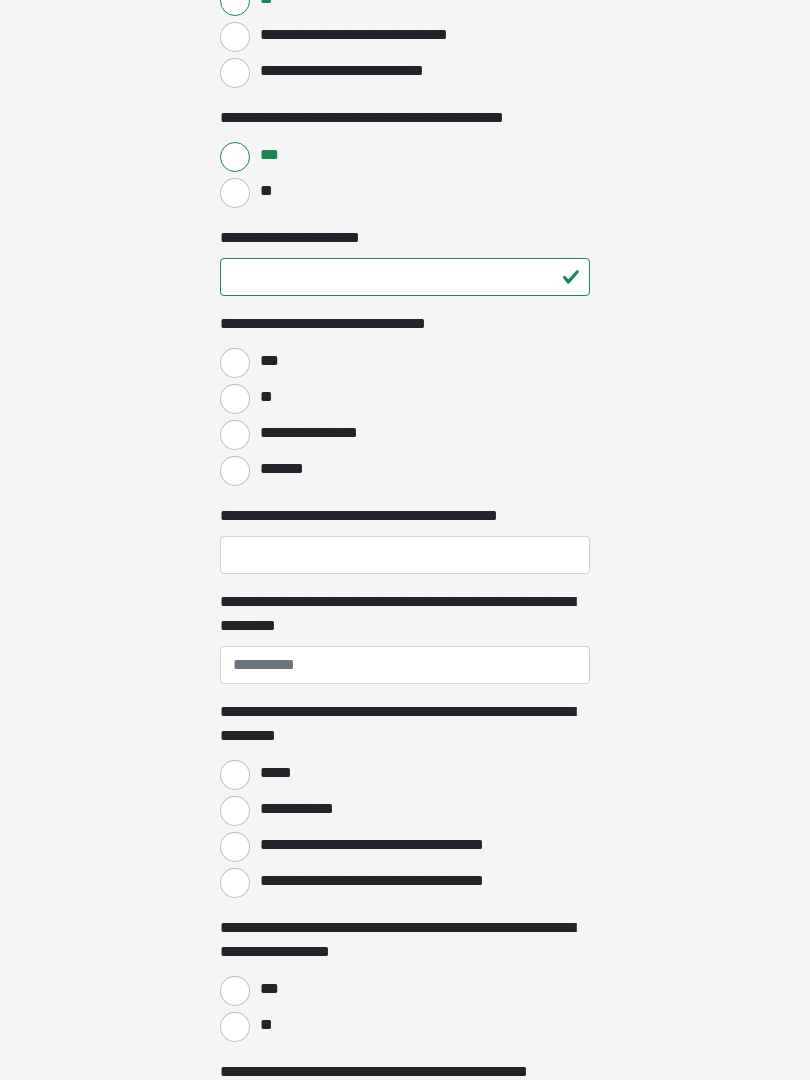 click on "***" at bounding box center [235, 363] 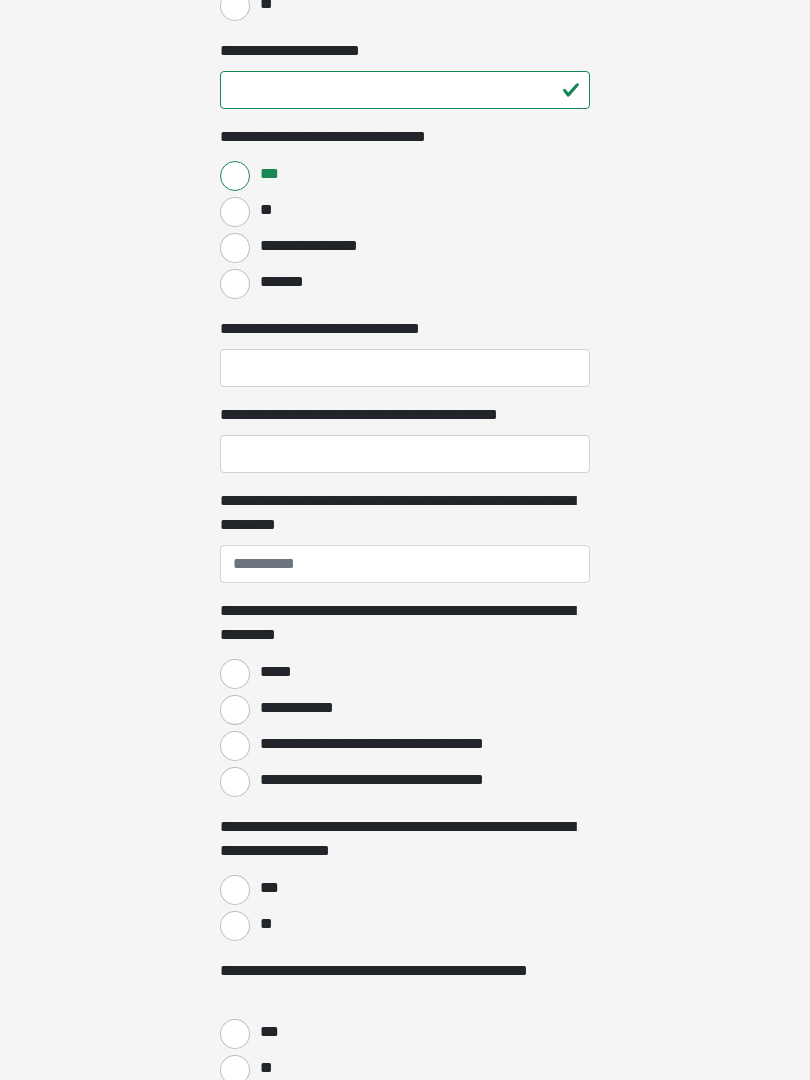 scroll, scrollTop: 1581, scrollLeft: 0, axis: vertical 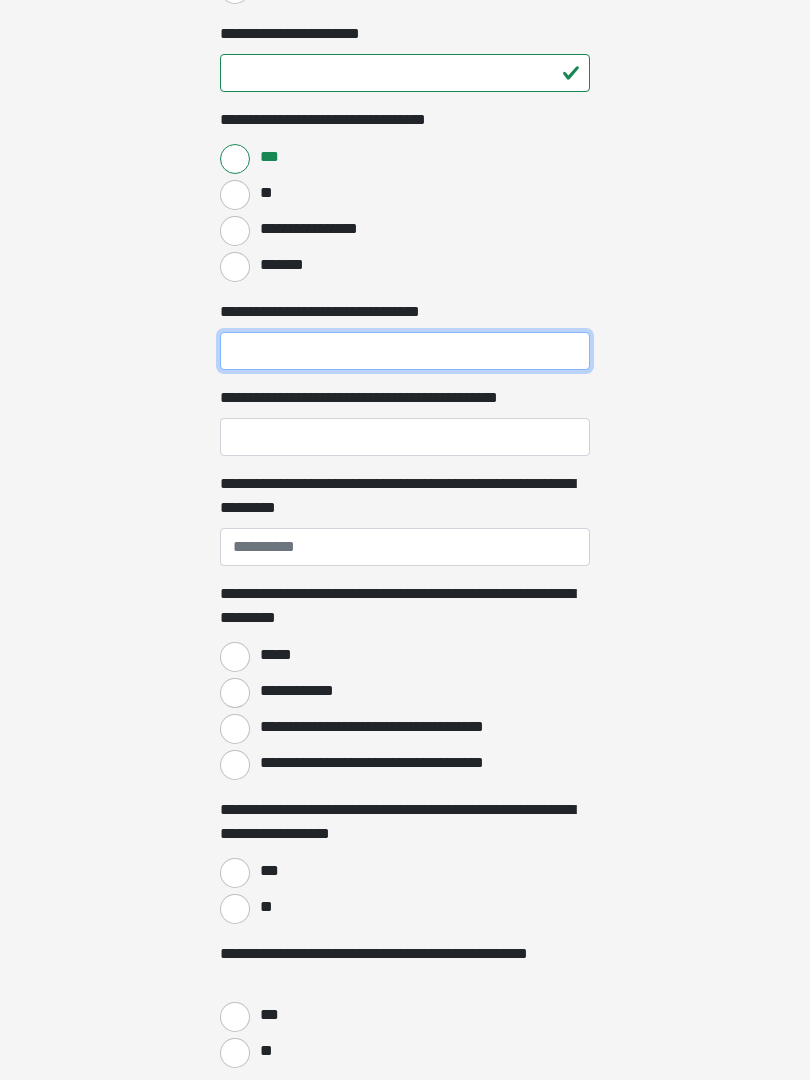 click on "**********" at bounding box center [405, 352] 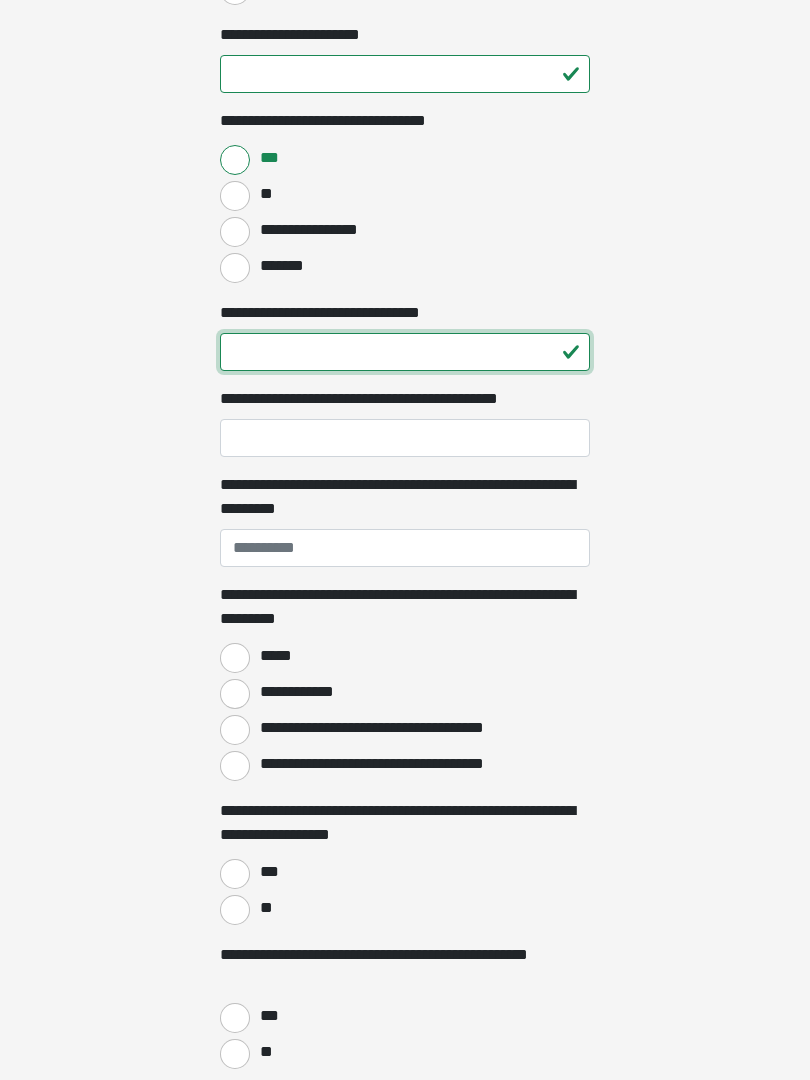 type on "**" 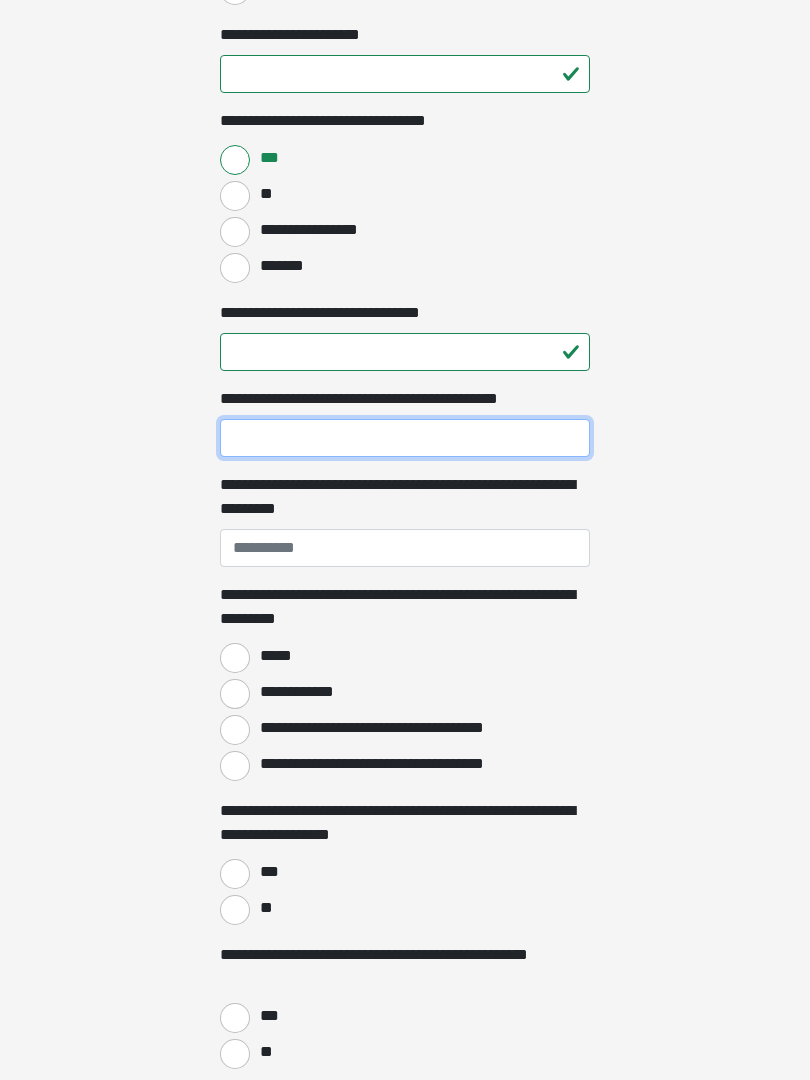 click on "**********" at bounding box center (405, 438) 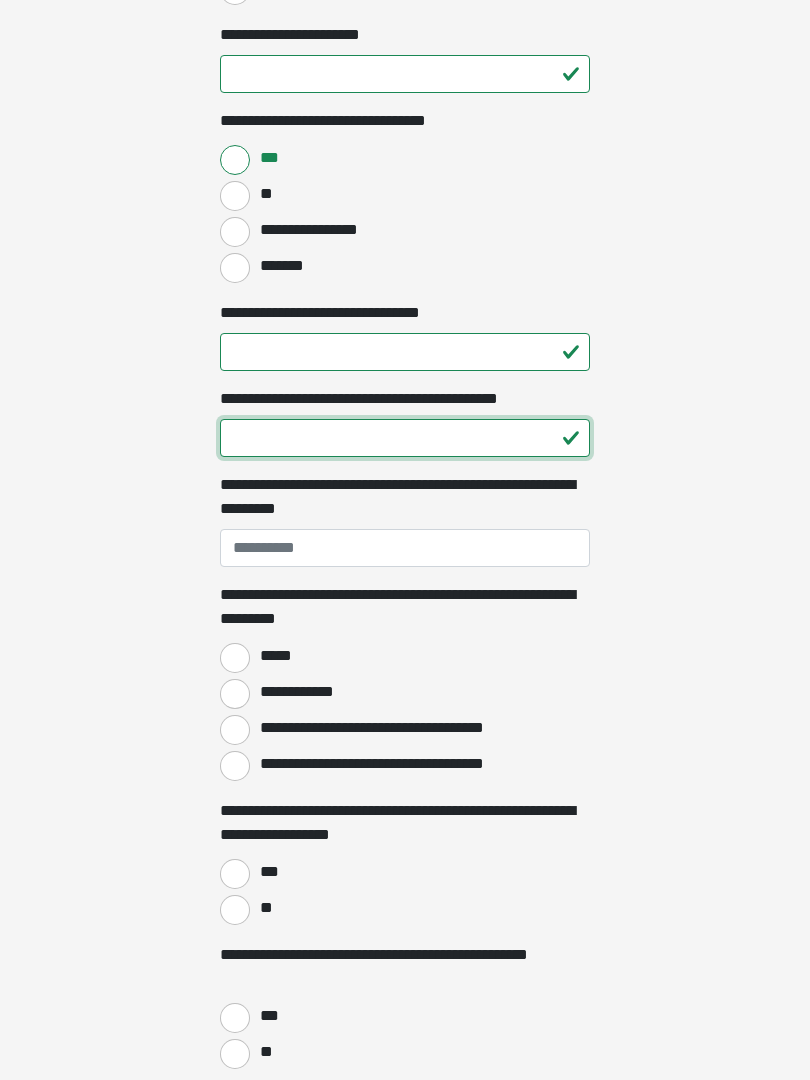 type on "**" 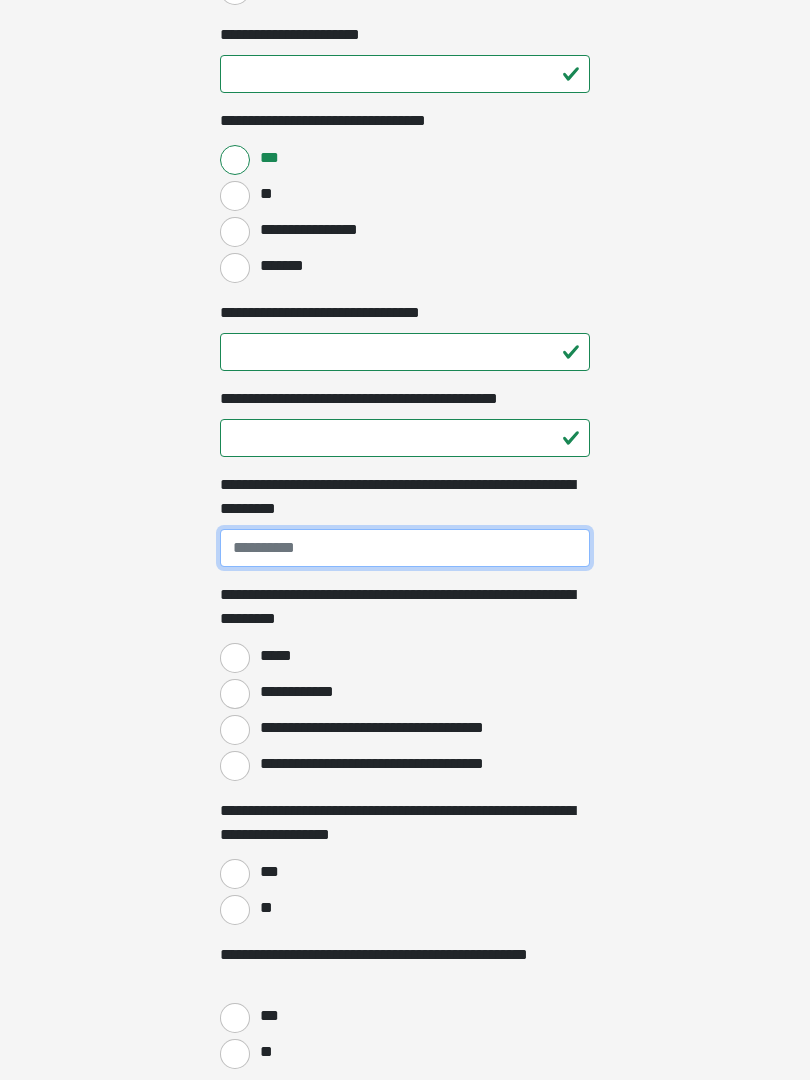 click on "**********" at bounding box center [405, 548] 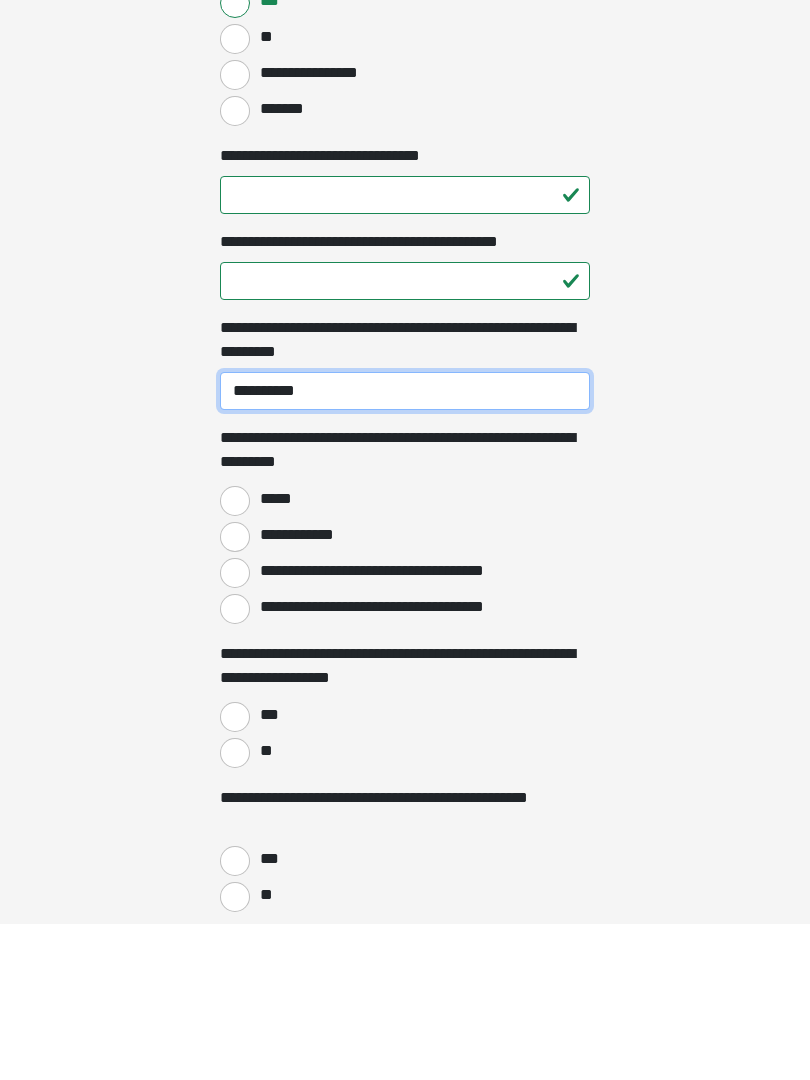 type on "**********" 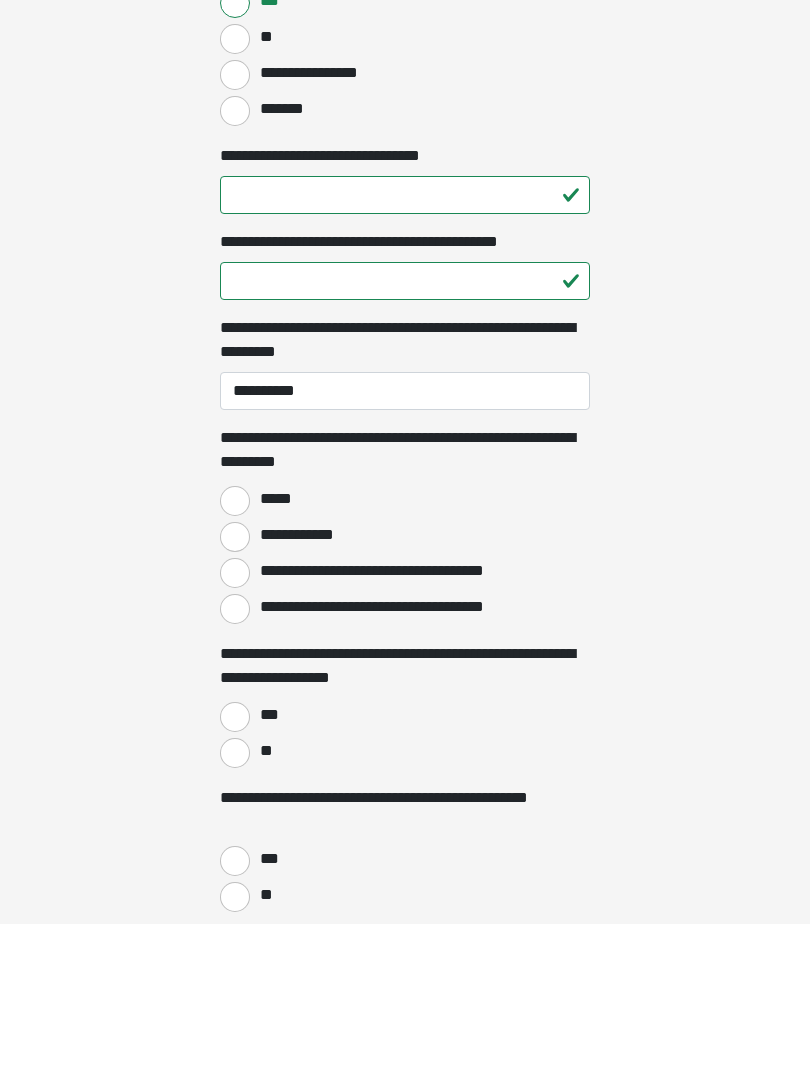 click on "**********" at bounding box center (235, 730) 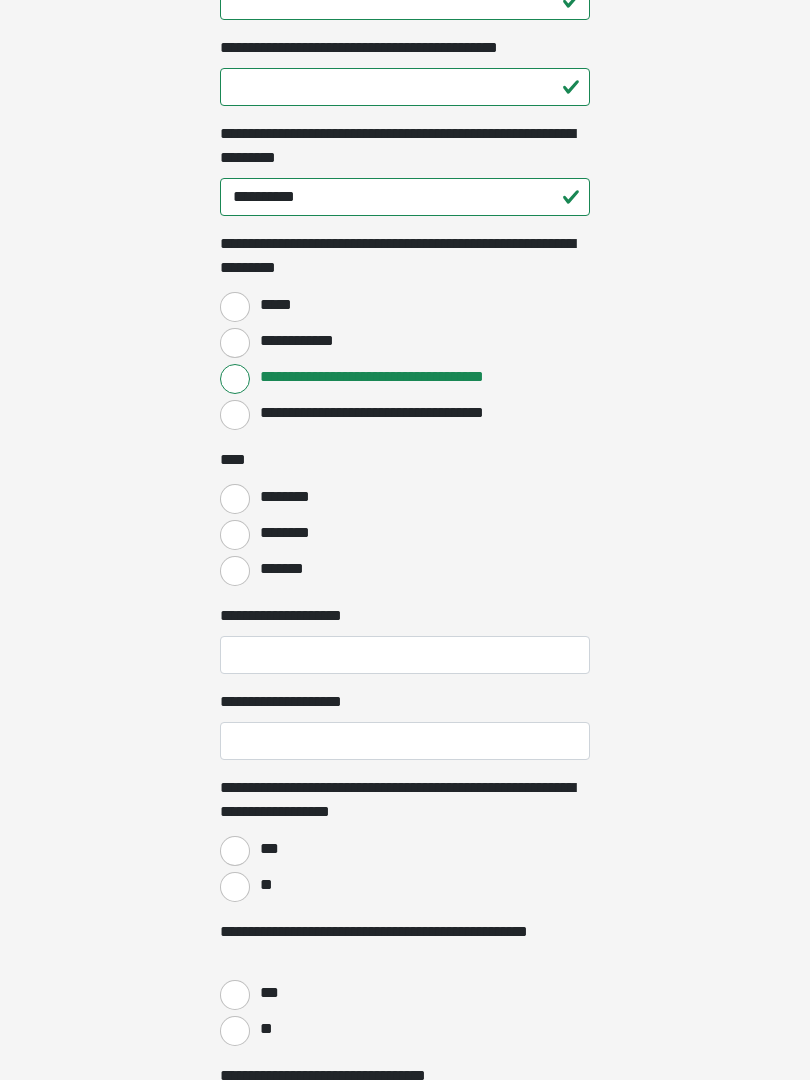 scroll, scrollTop: 1937, scrollLeft: 0, axis: vertical 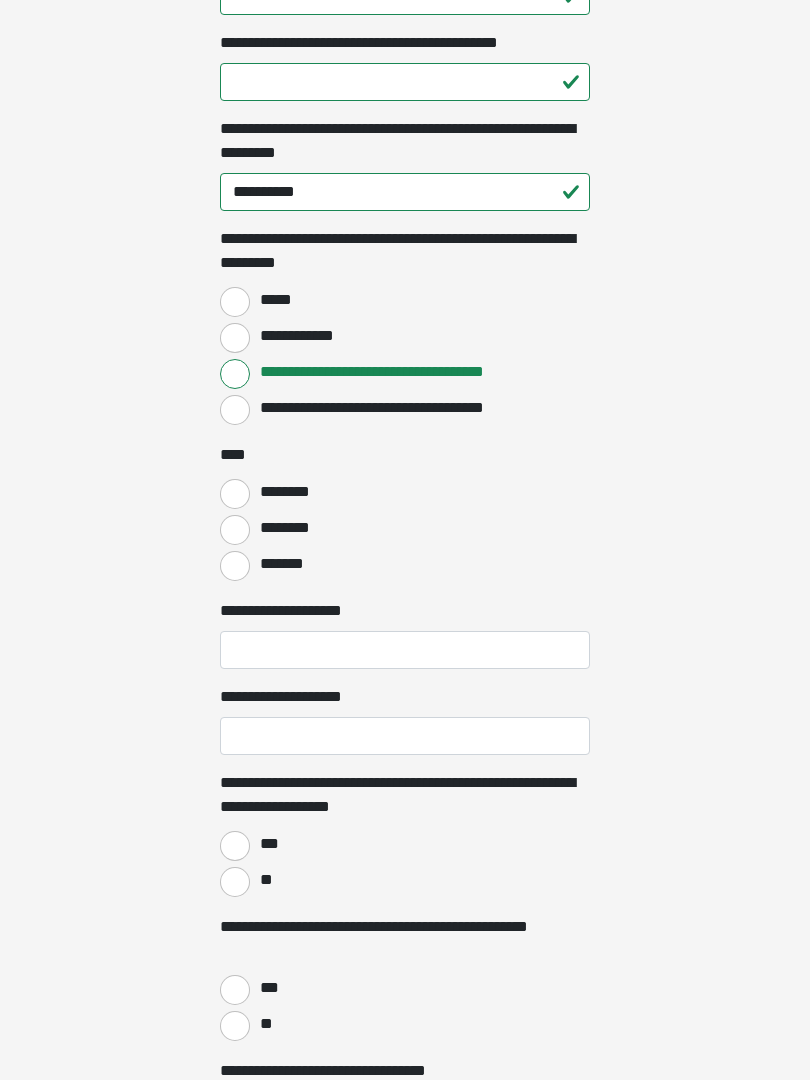 click on "********" at bounding box center [235, 530] 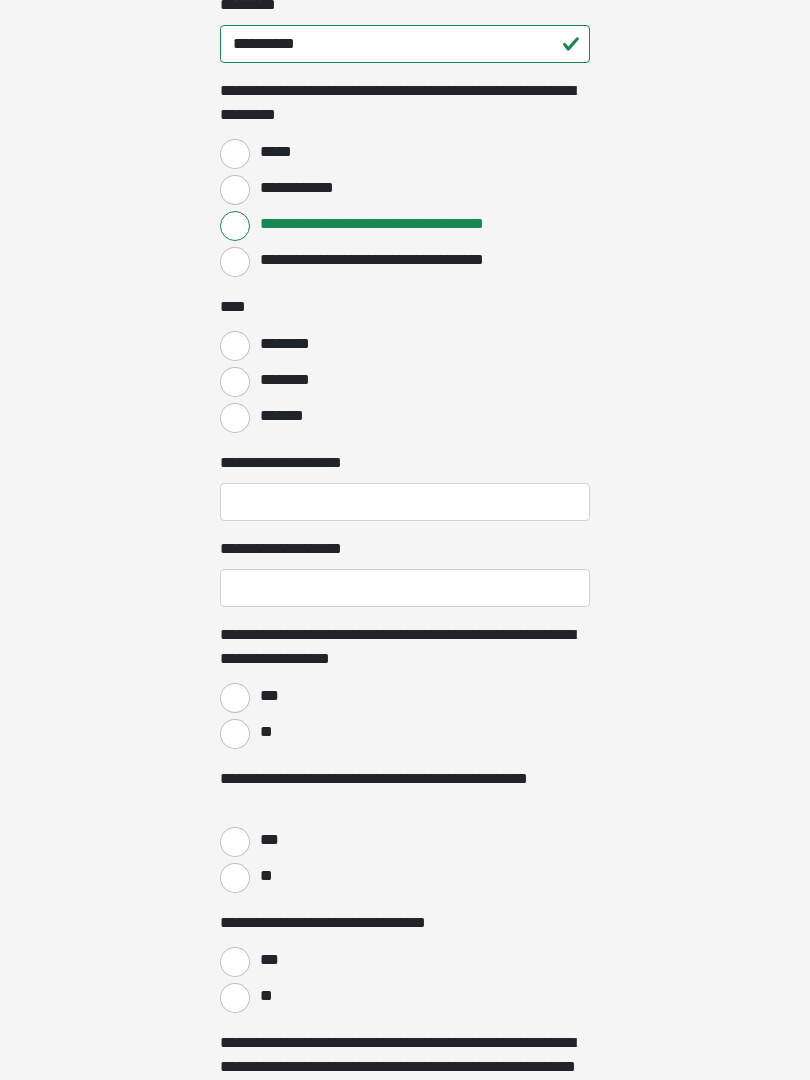 scroll, scrollTop: 2087, scrollLeft: 0, axis: vertical 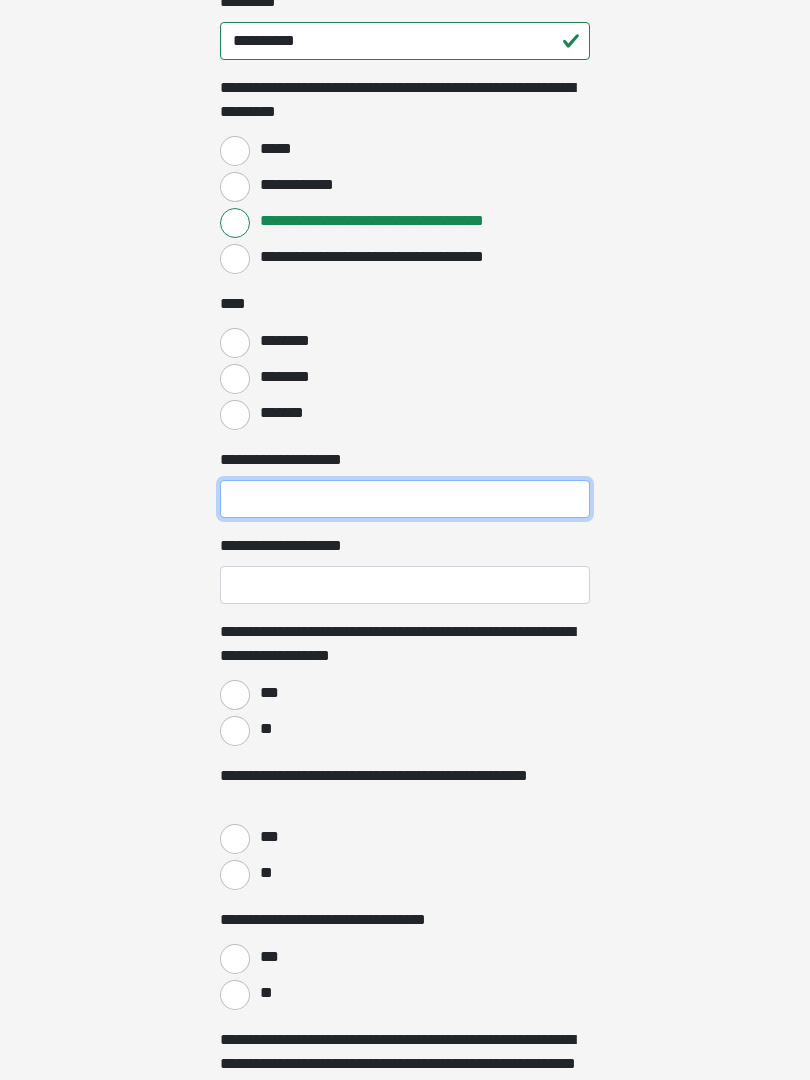 click on "**********" at bounding box center [405, 500] 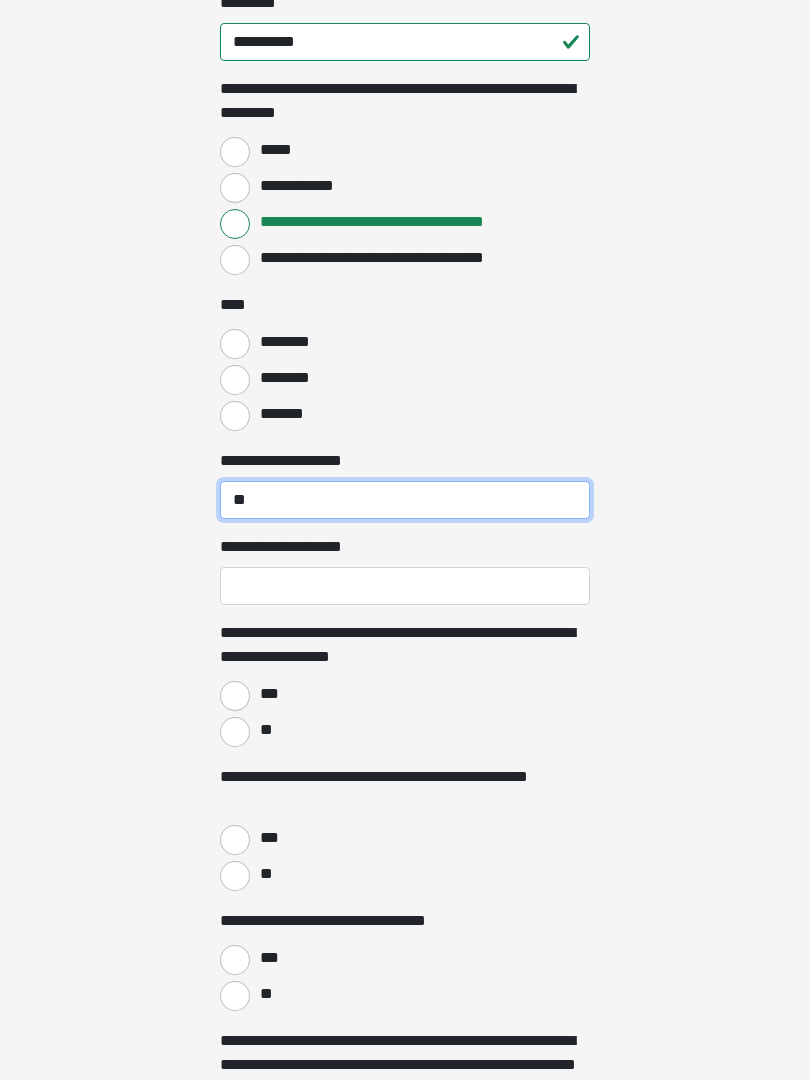 type on "**" 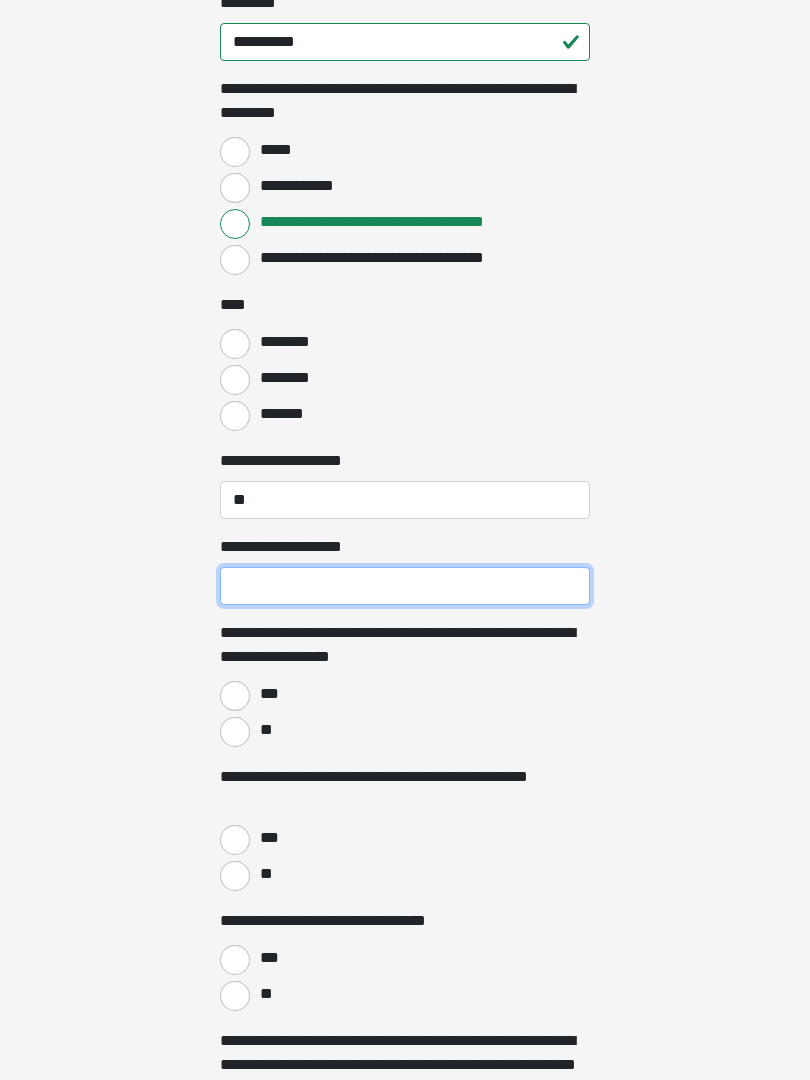 click on "**********" at bounding box center [405, 586] 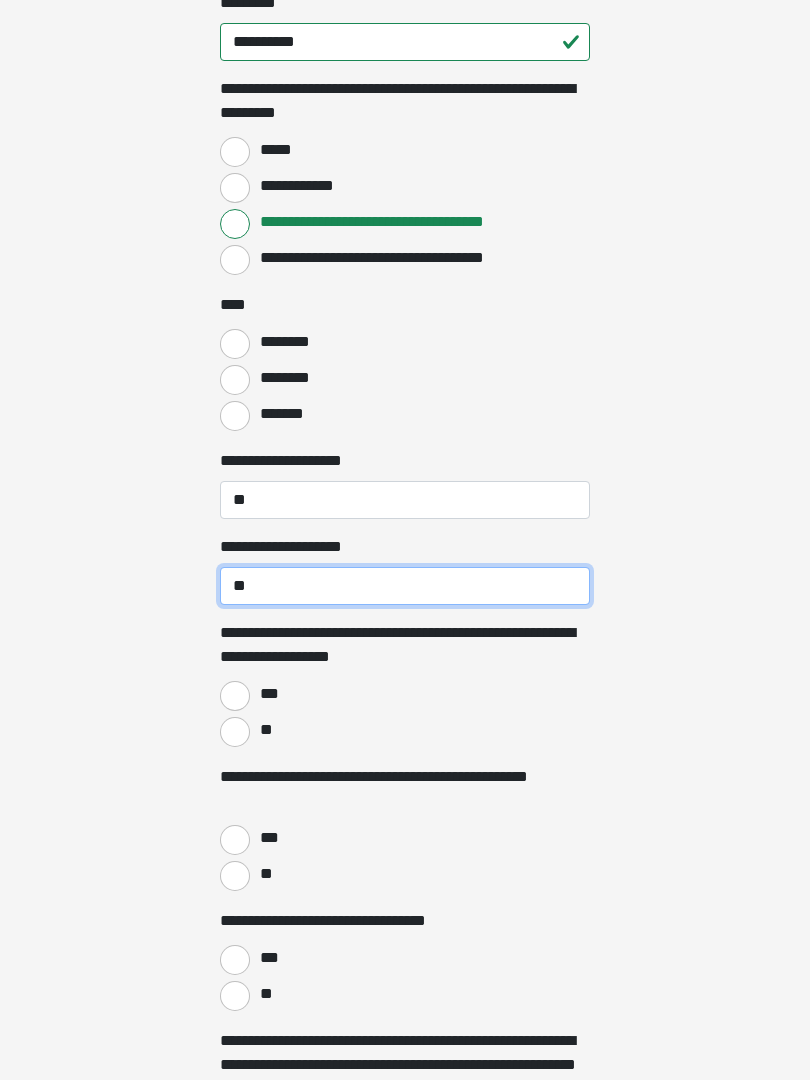 type on "**" 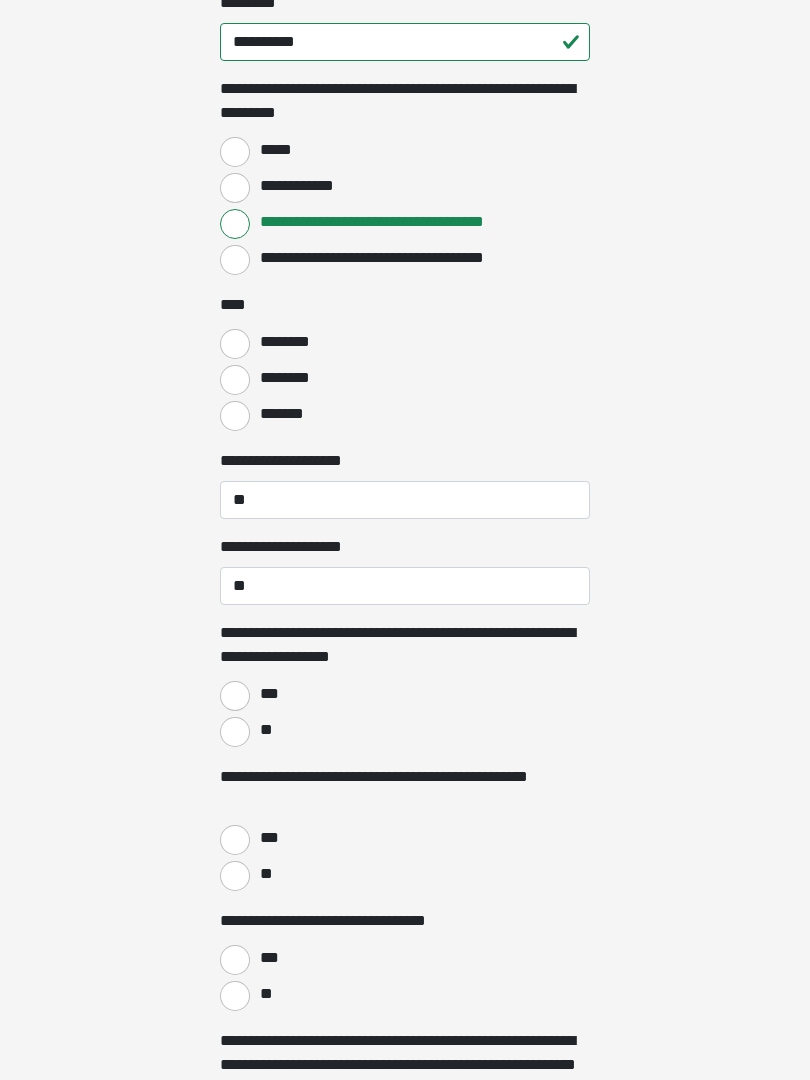 click on "***" at bounding box center (235, 696) 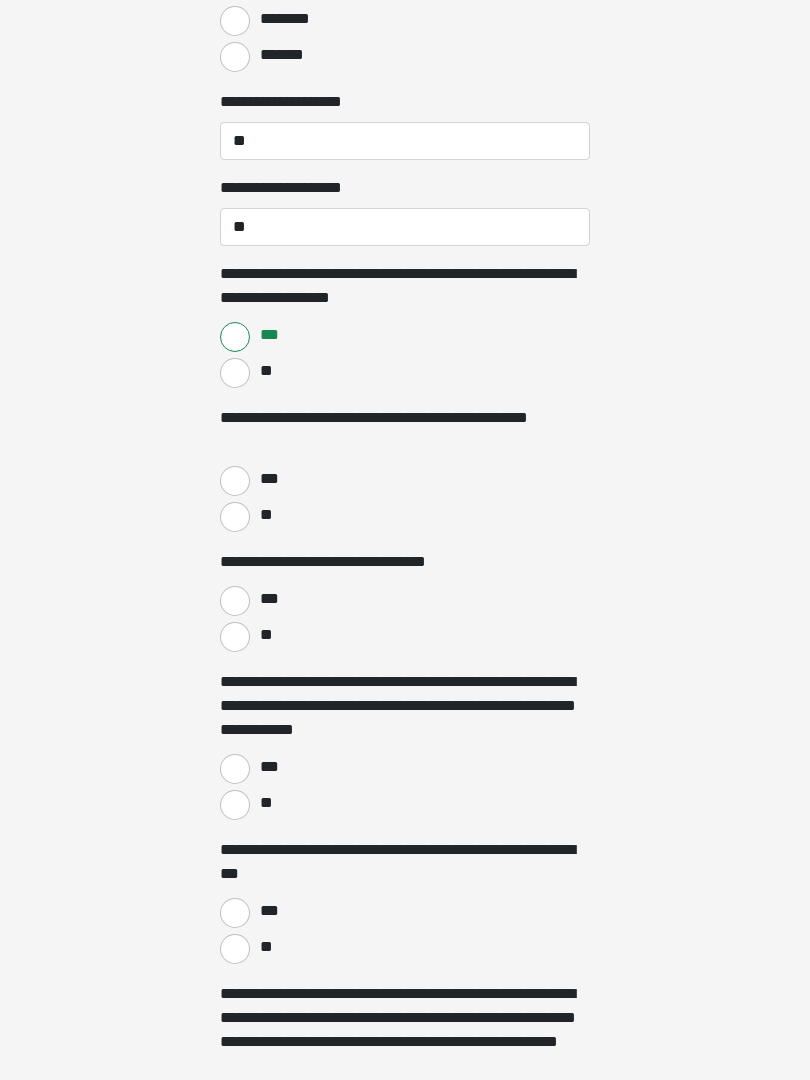 scroll, scrollTop: 2446, scrollLeft: 0, axis: vertical 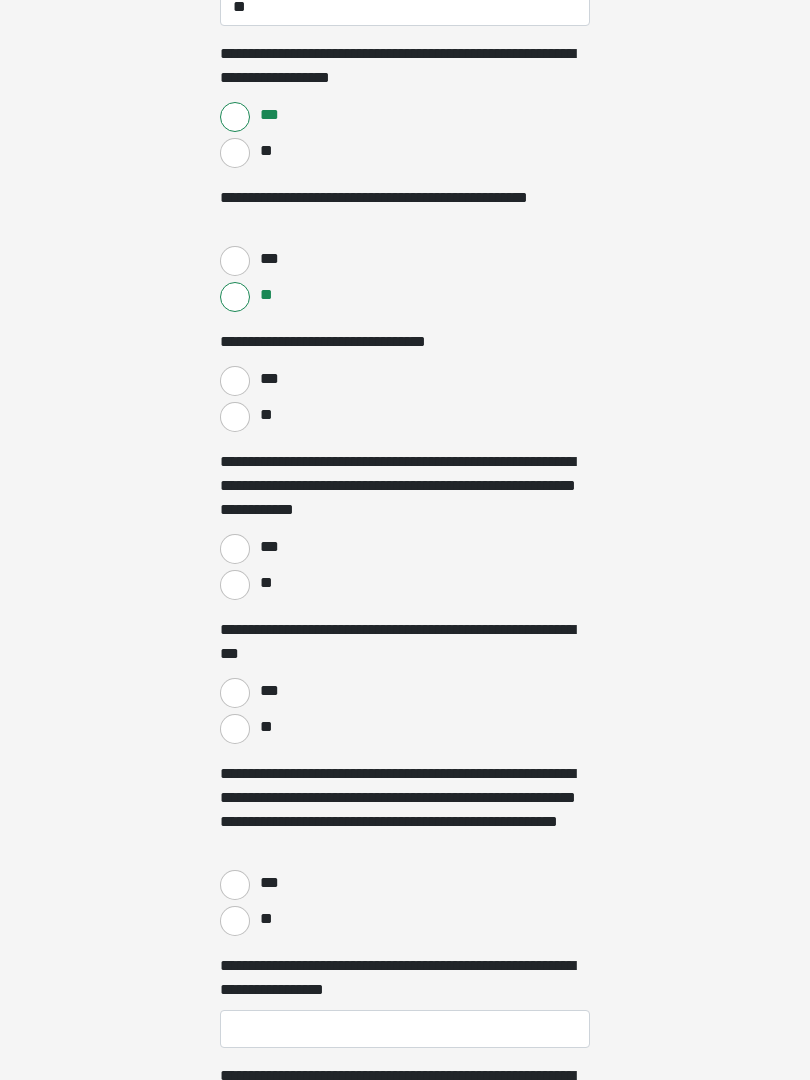 click on "***" at bounding box center [235, 381] 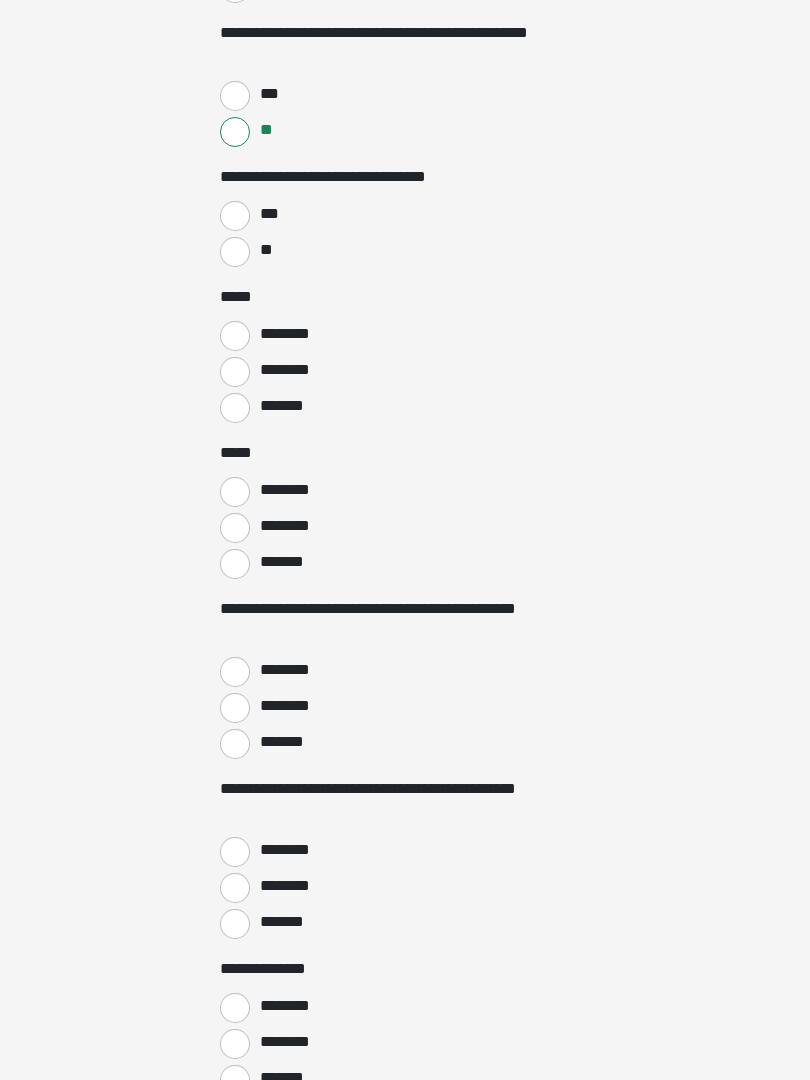 scroll, scrollTop: 2831, scrollLeft: 0, axis: vertical 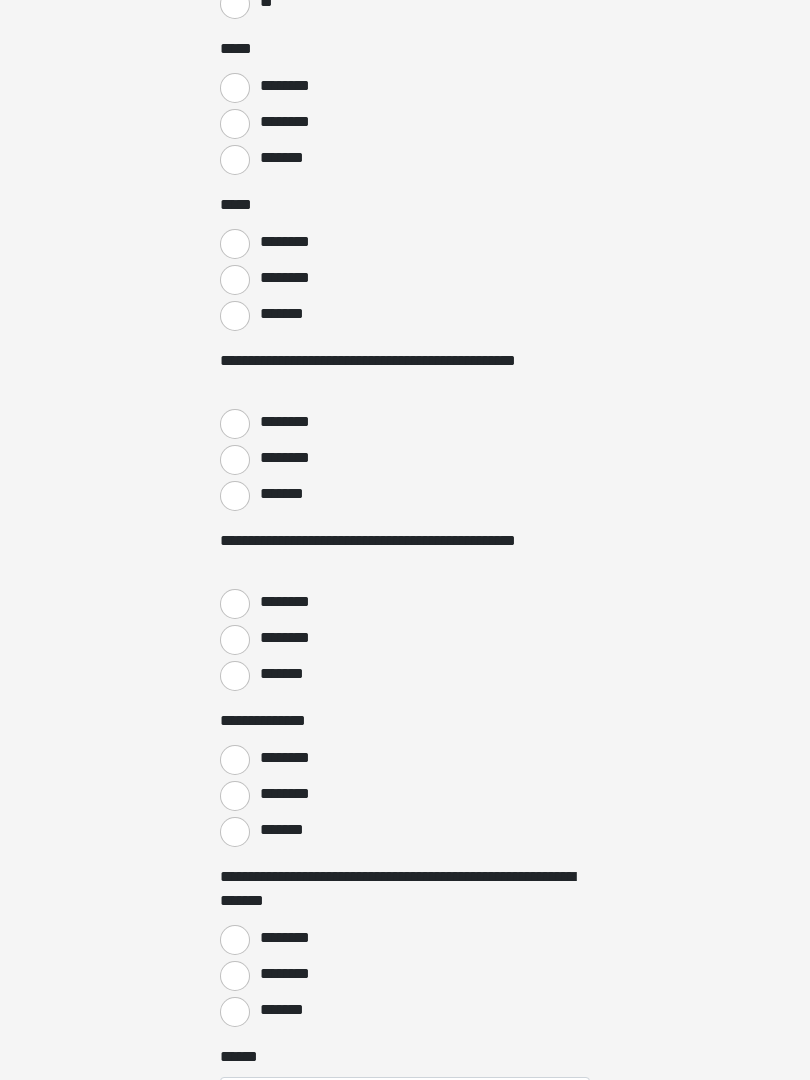 click on "*******" at bounding box center [235, 496] 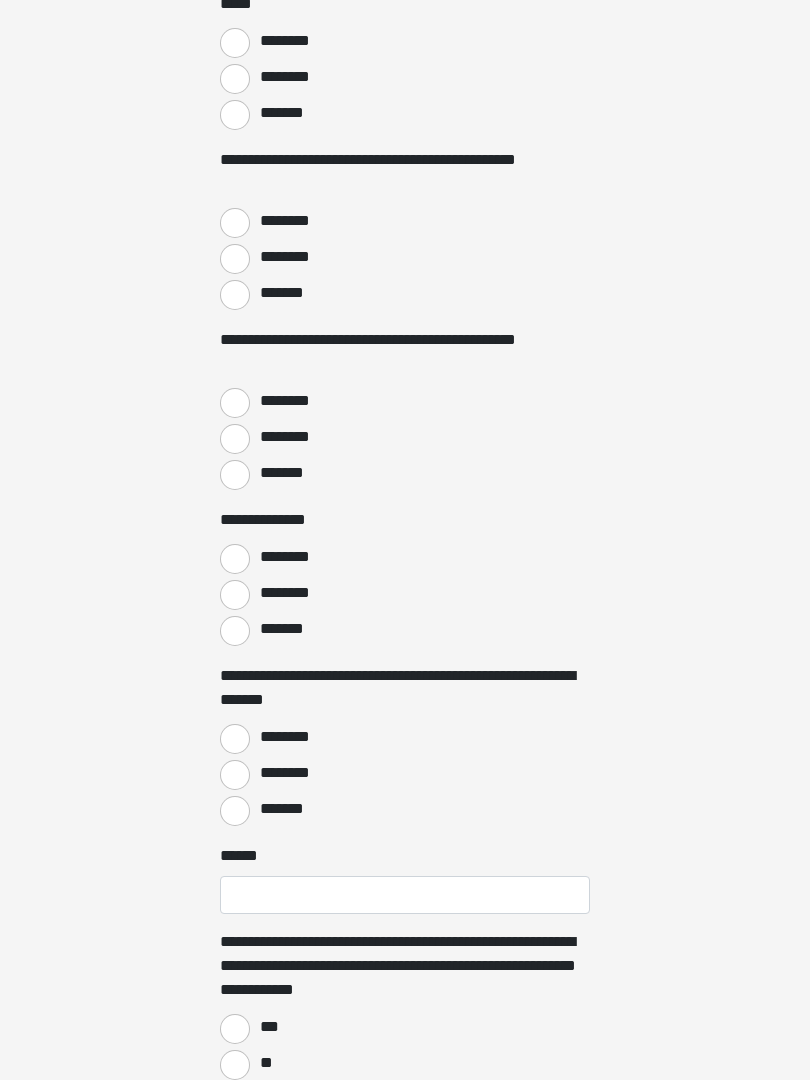 scroll, scrollTop: 3280, scrollLeft: 0, axis: vertical 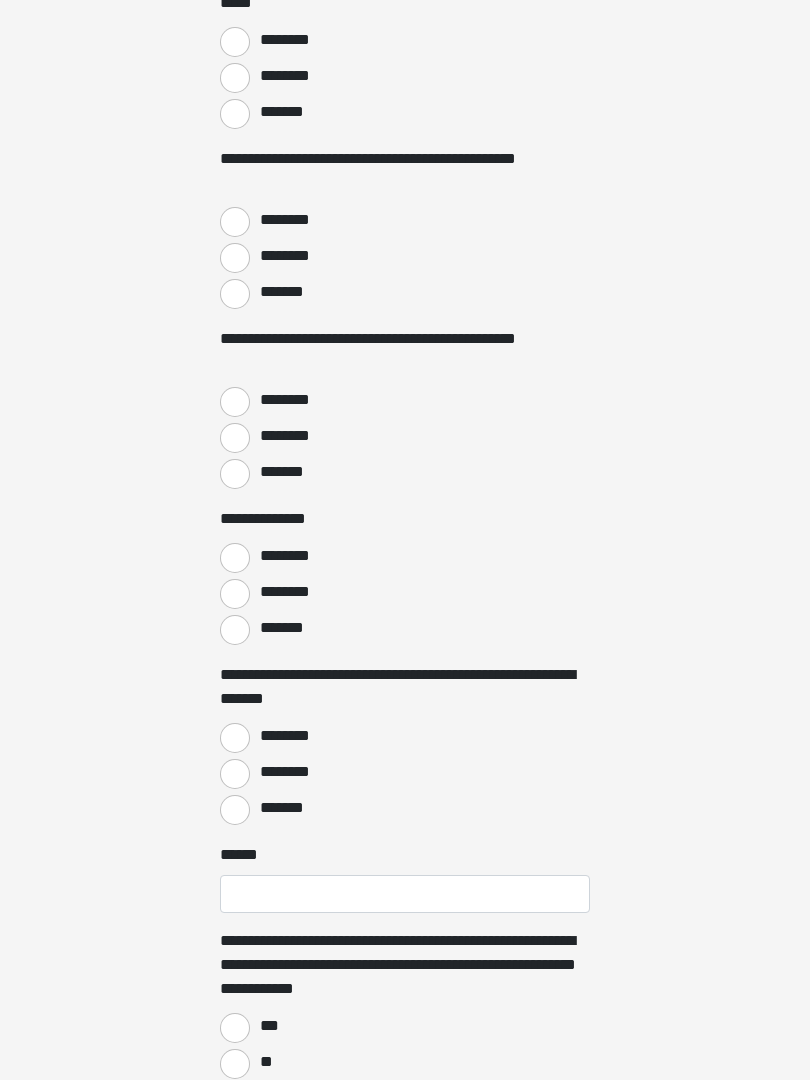 click on "*******" at bounding box center (235, 474) 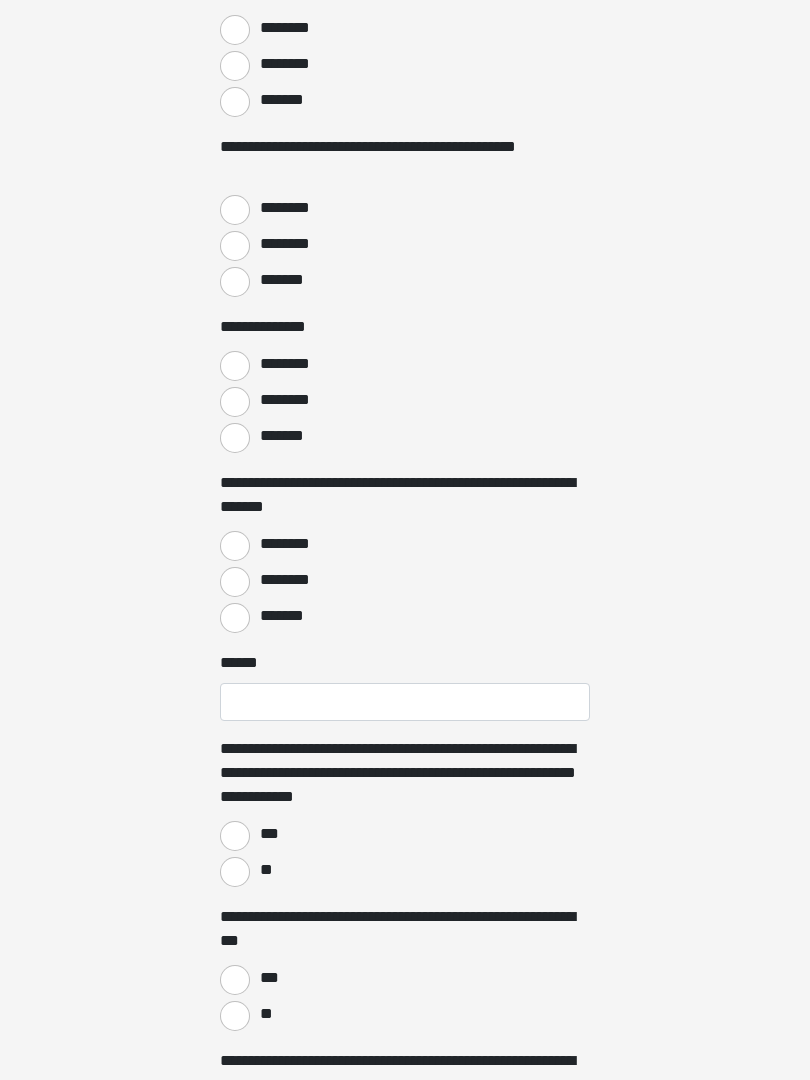 click on "*******" at bounding box center (235, 438) 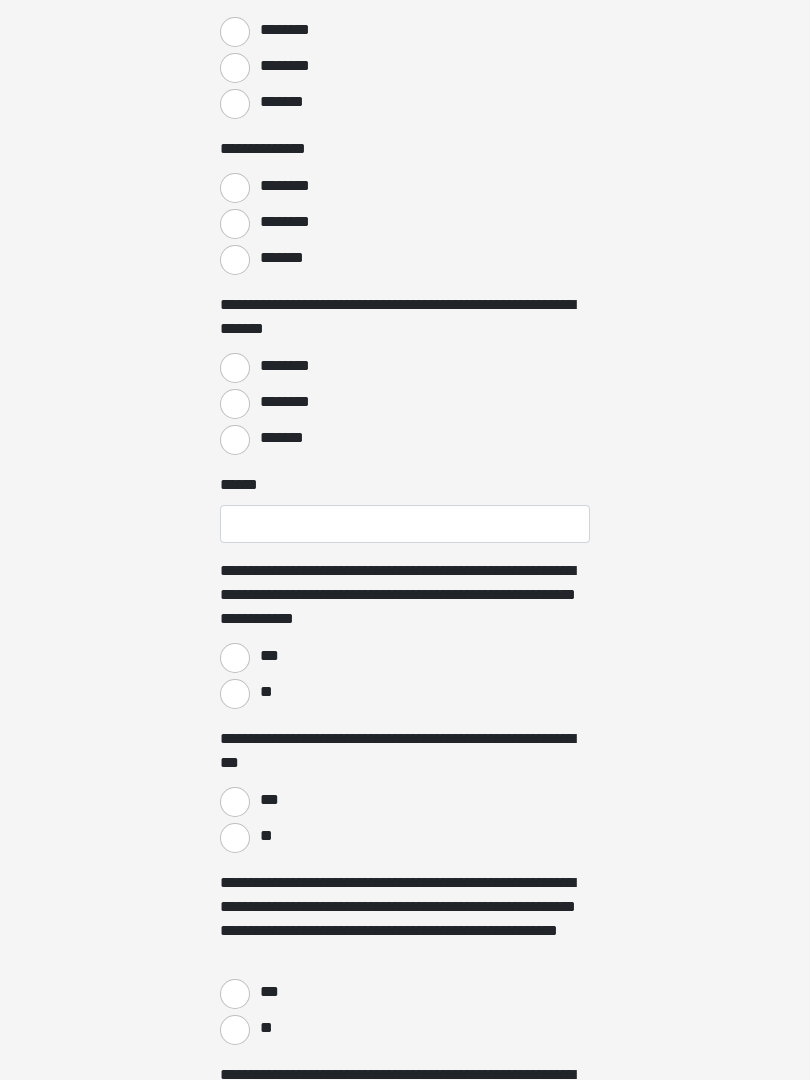 scroll, scrollTop: 3660, scrollLeft: 0, axis: vertical 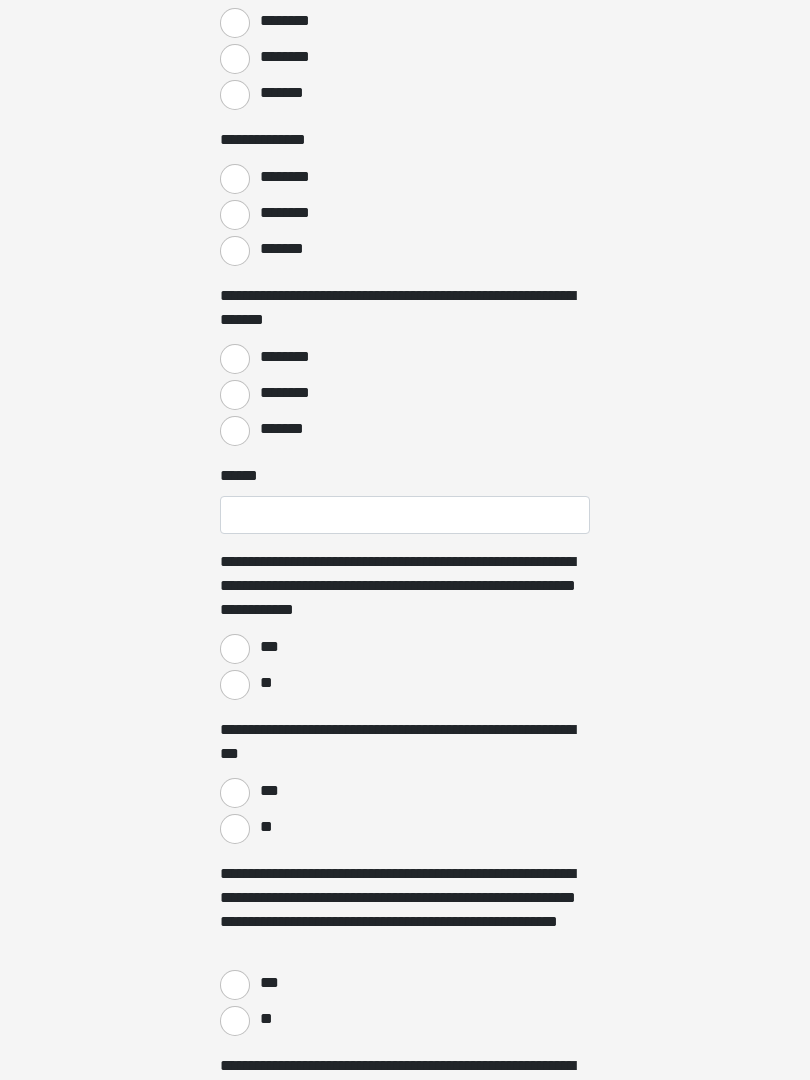 click on "*******" at bounding box center (235, 431) 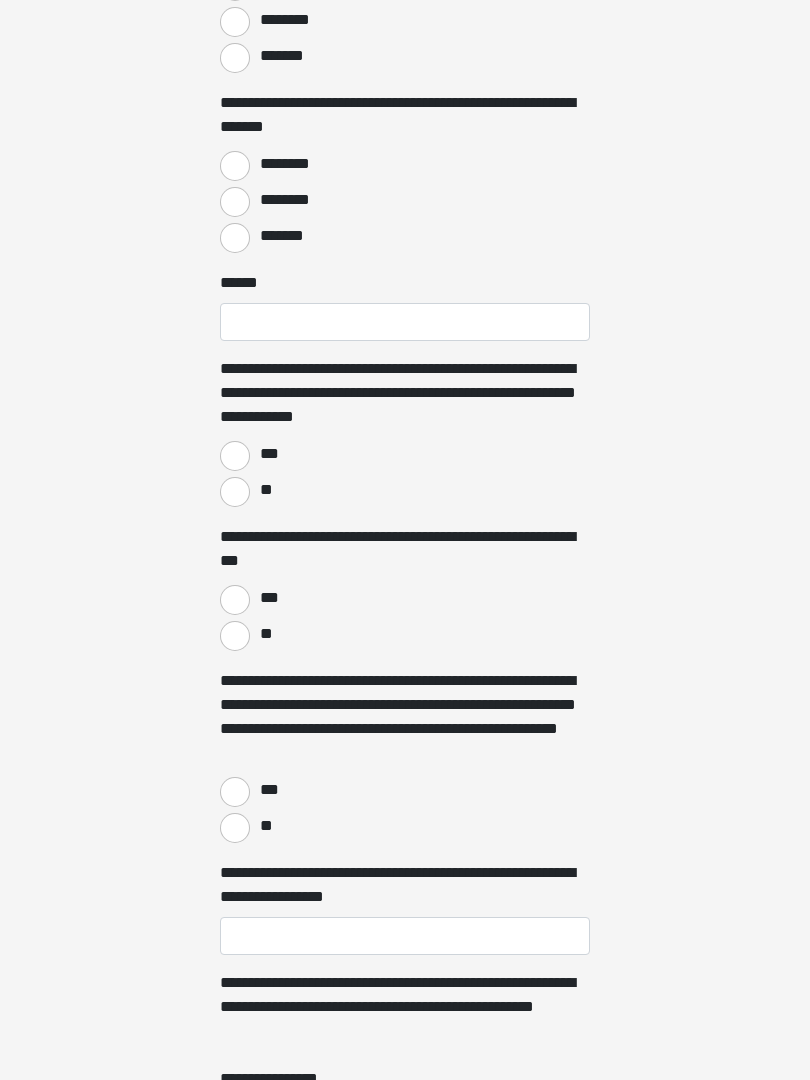 scroll, scrollTop: 3853, scrollLeft: 0, axis: vertical 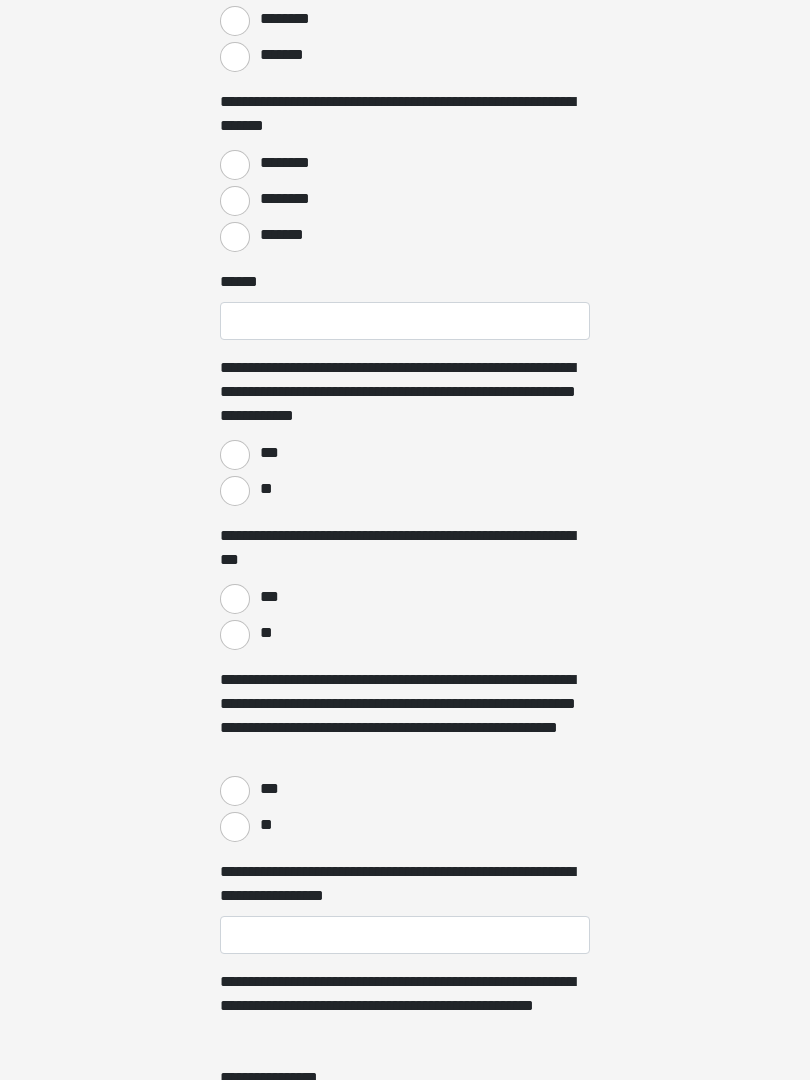 click on "***" at bounding box center [235, 455] 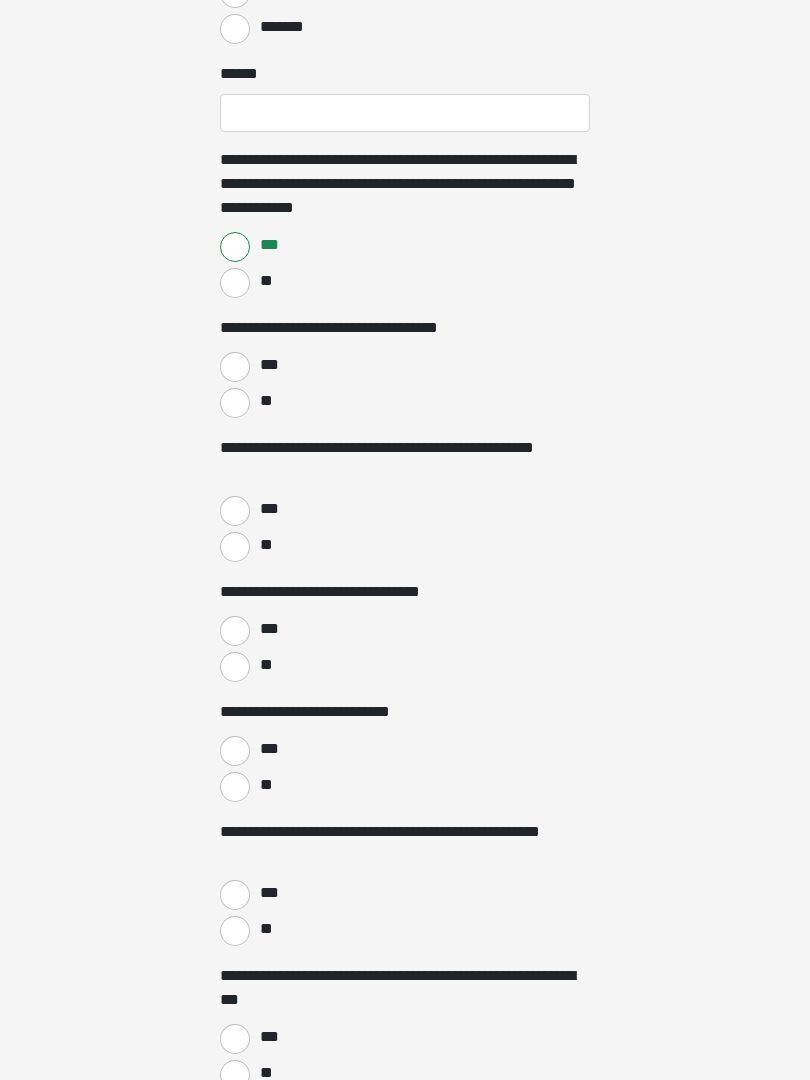 scroll, scrollTop: 4070, scrollLeft: 0, axis: vertical 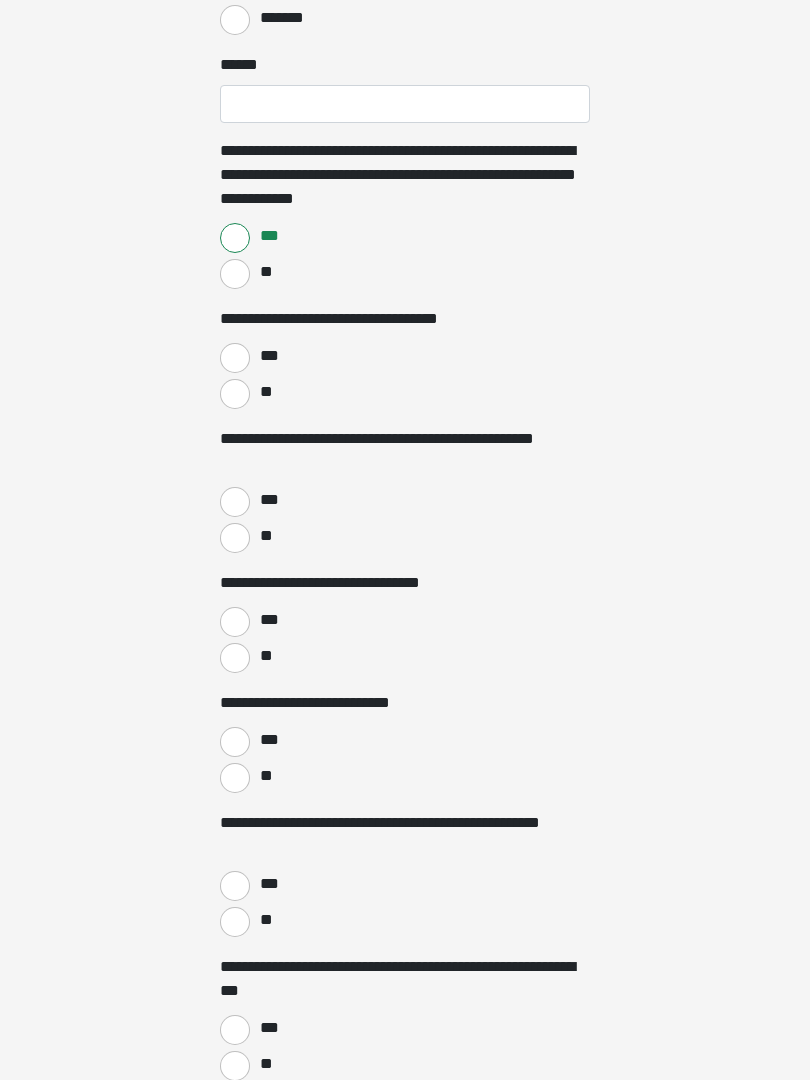 click on "***" at bounding box center (235, 358) 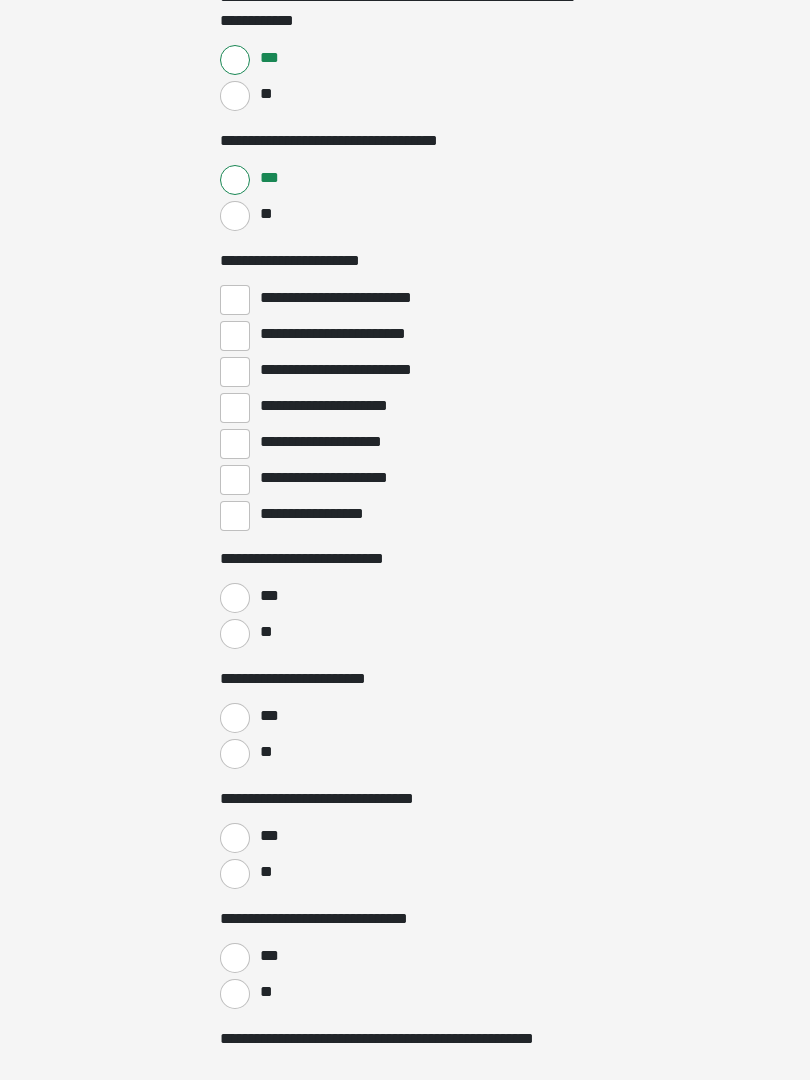 scroll, scrollTop: 4249, scrollLeft: 0, axis: vertical 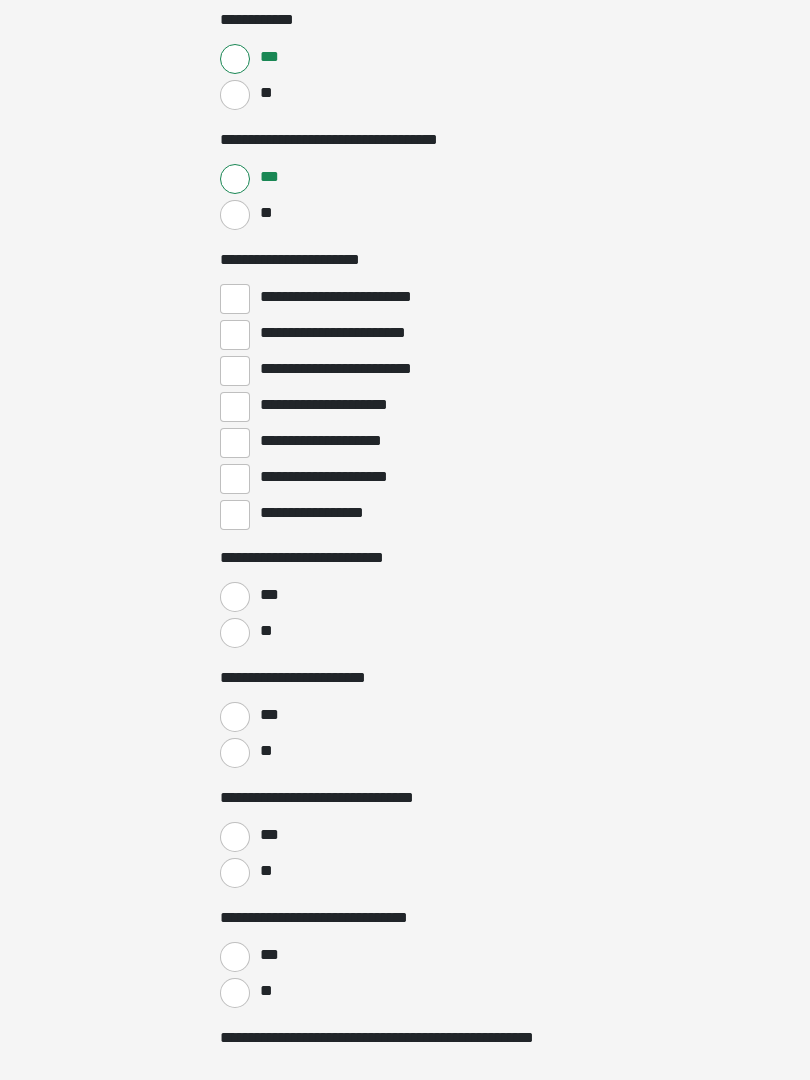 click on "**********" at bounding box center [235, 480] 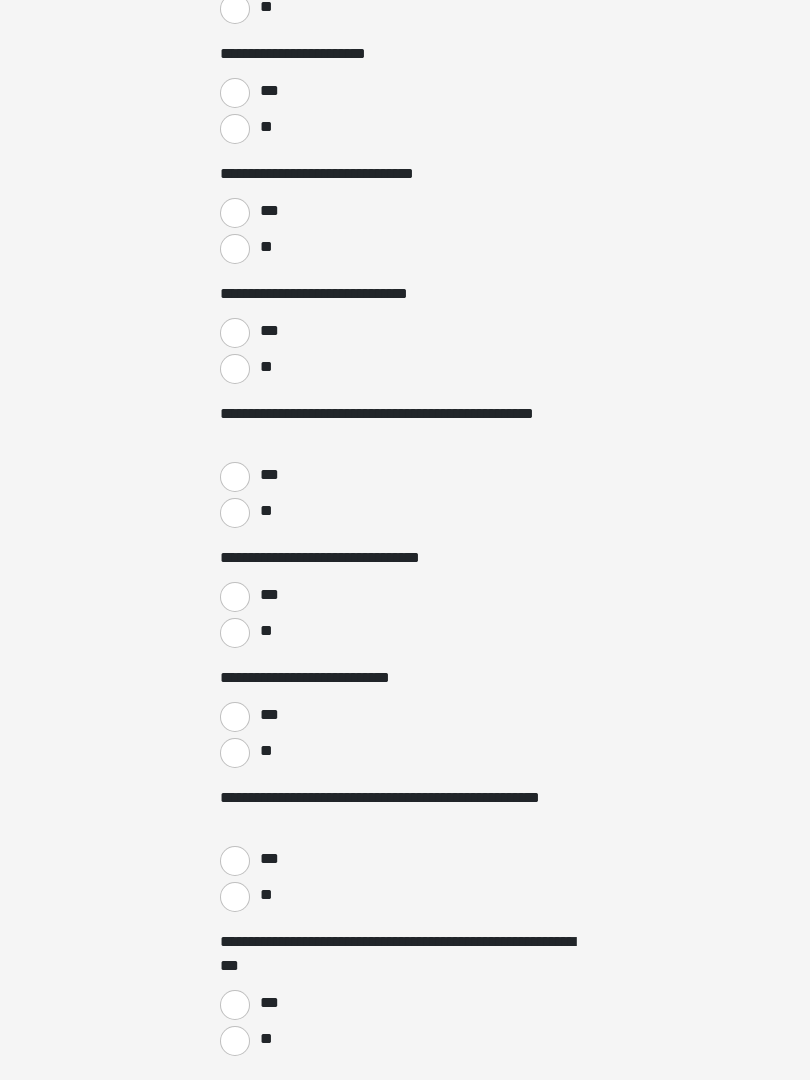 scroll, scrollTop: 4875, scrollLeft: 0, axis: vertical 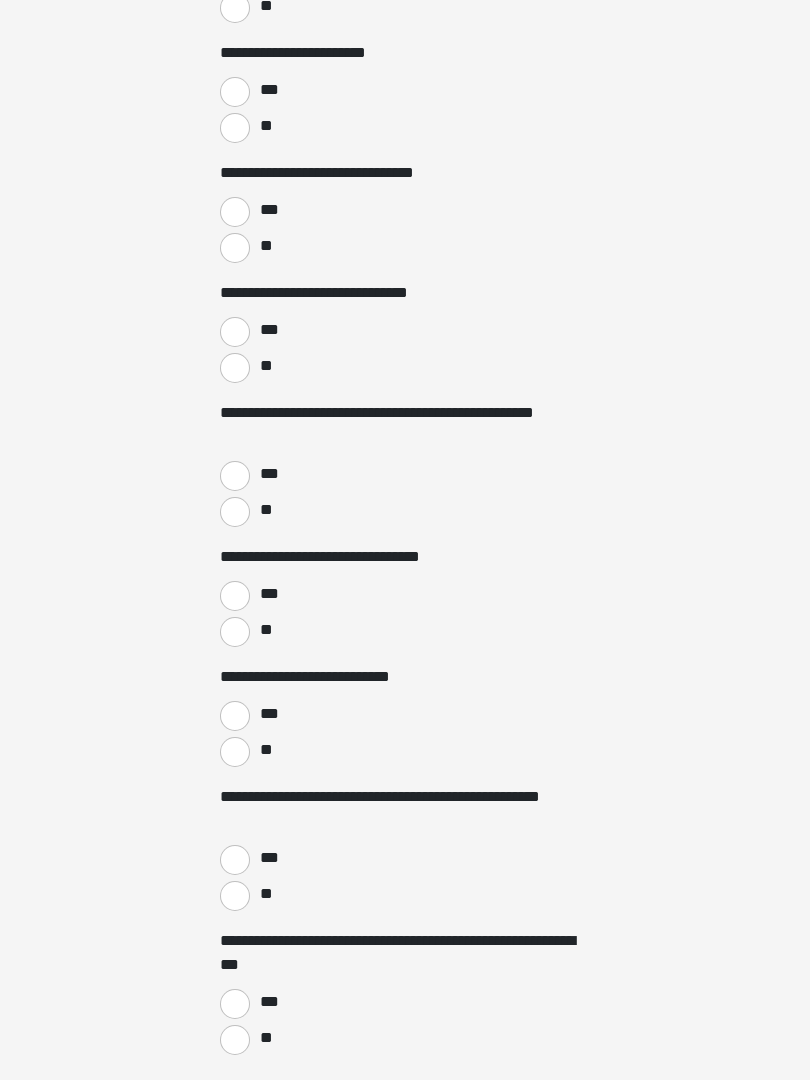 click on "***" at bounding box center [235, 332] 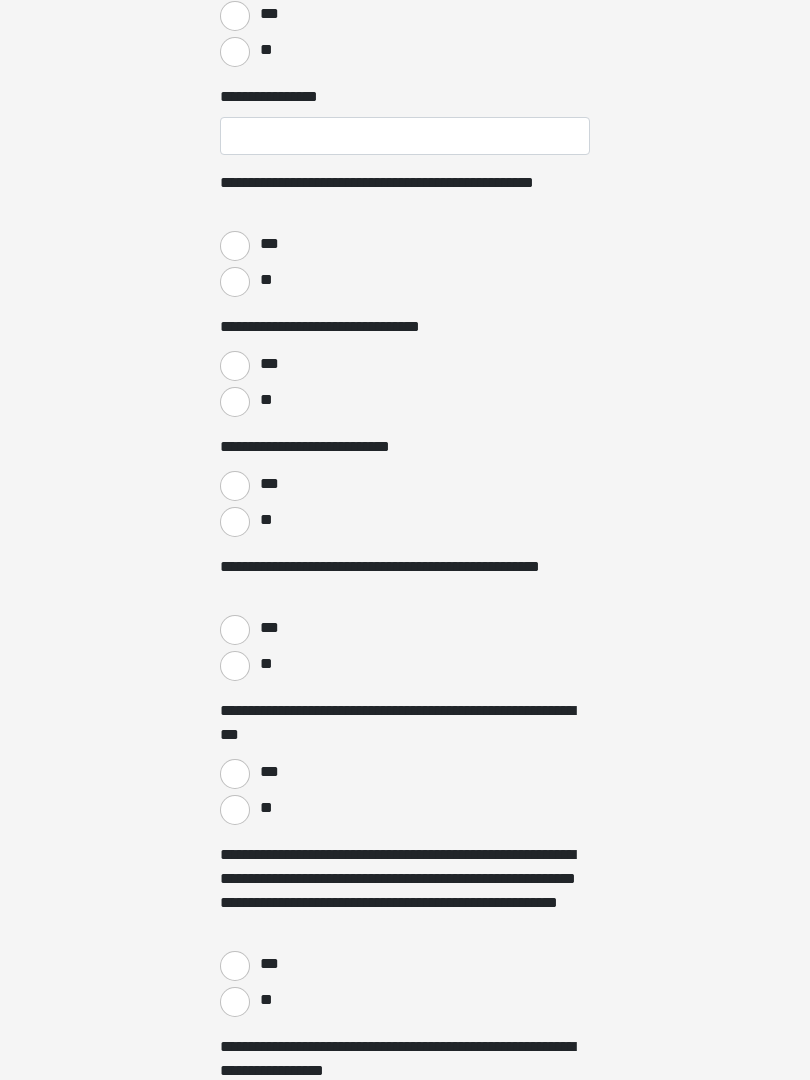 scroll, scrollTop: 5191, scrollLeft: 0, axis: vertical 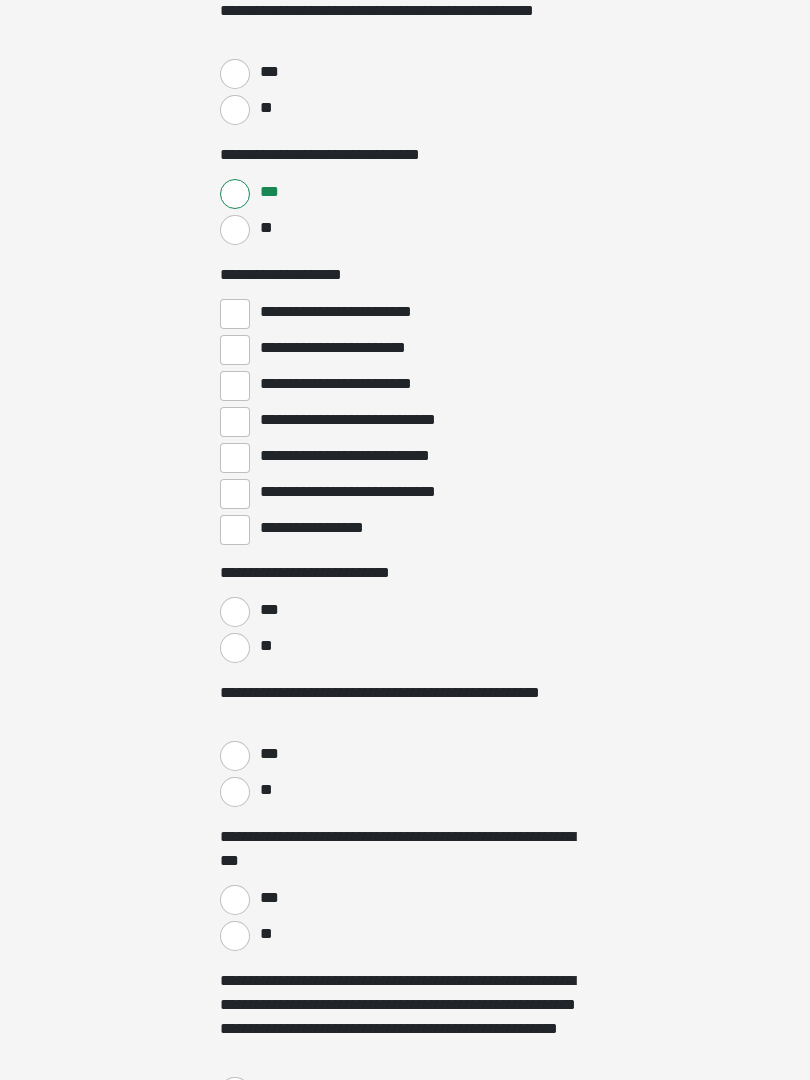 click on "**********" at bounding box center (235, 494) 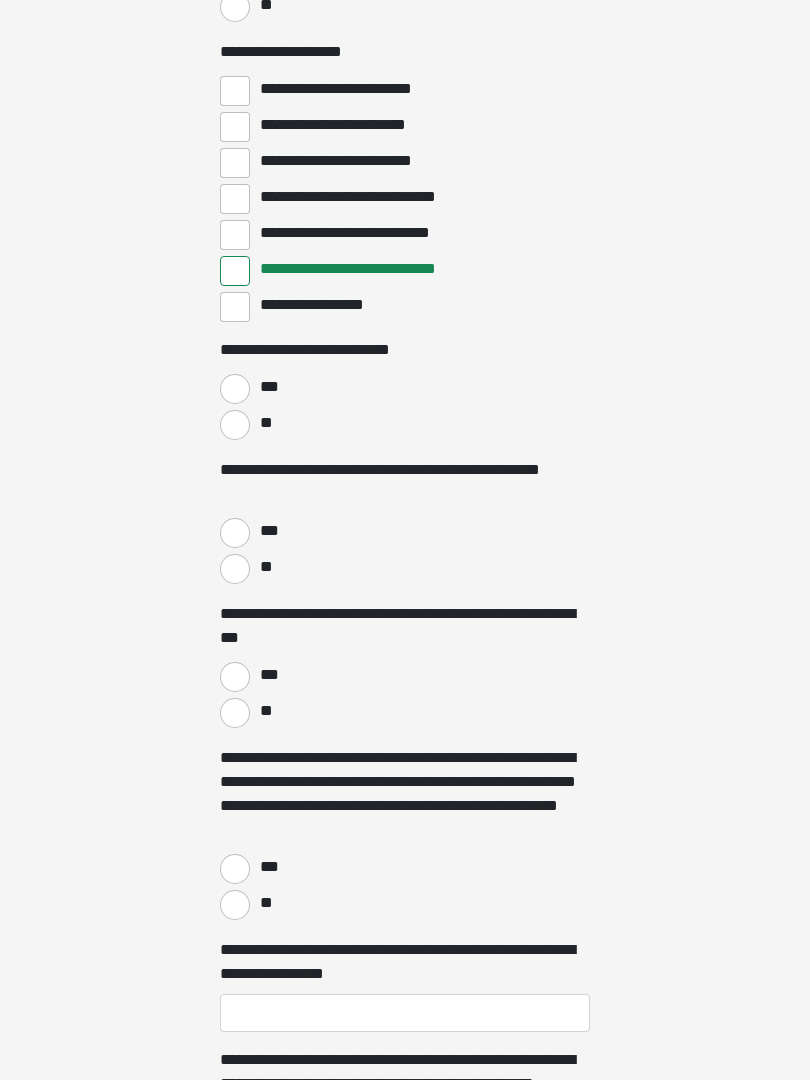 scroll, scrollTop: 5588, scrollLeft: 0, axis: vertical 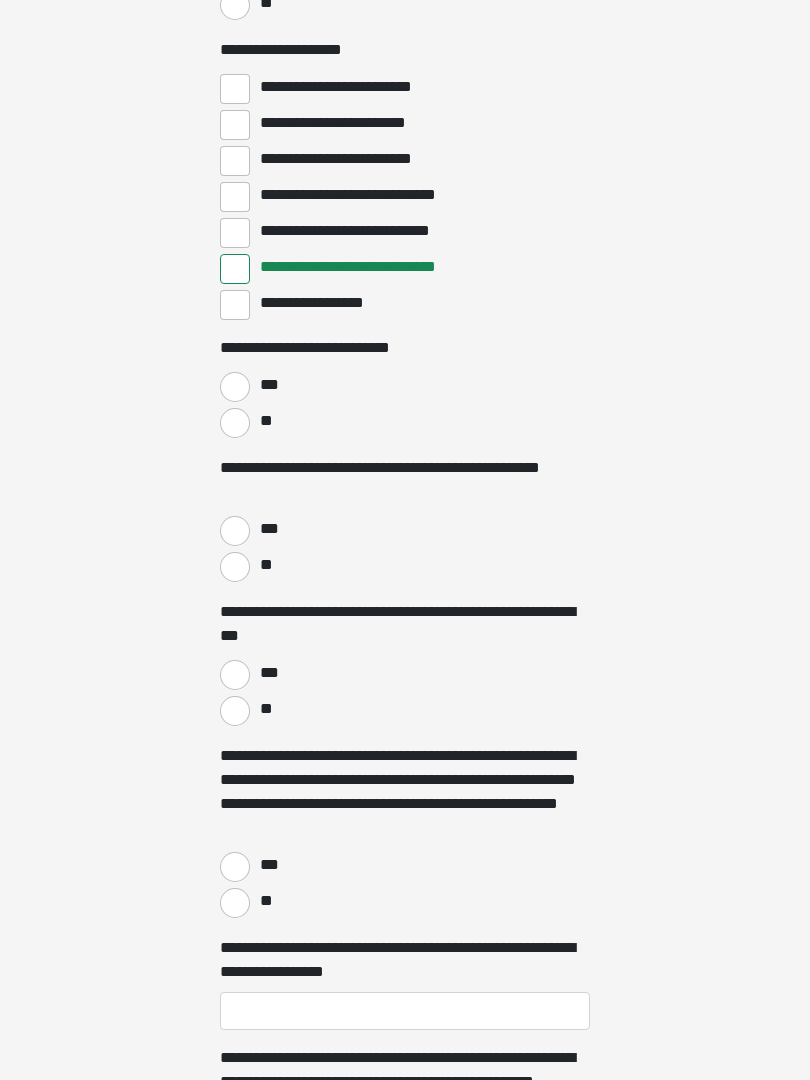 click on "**" at bounding box center [235, 423] 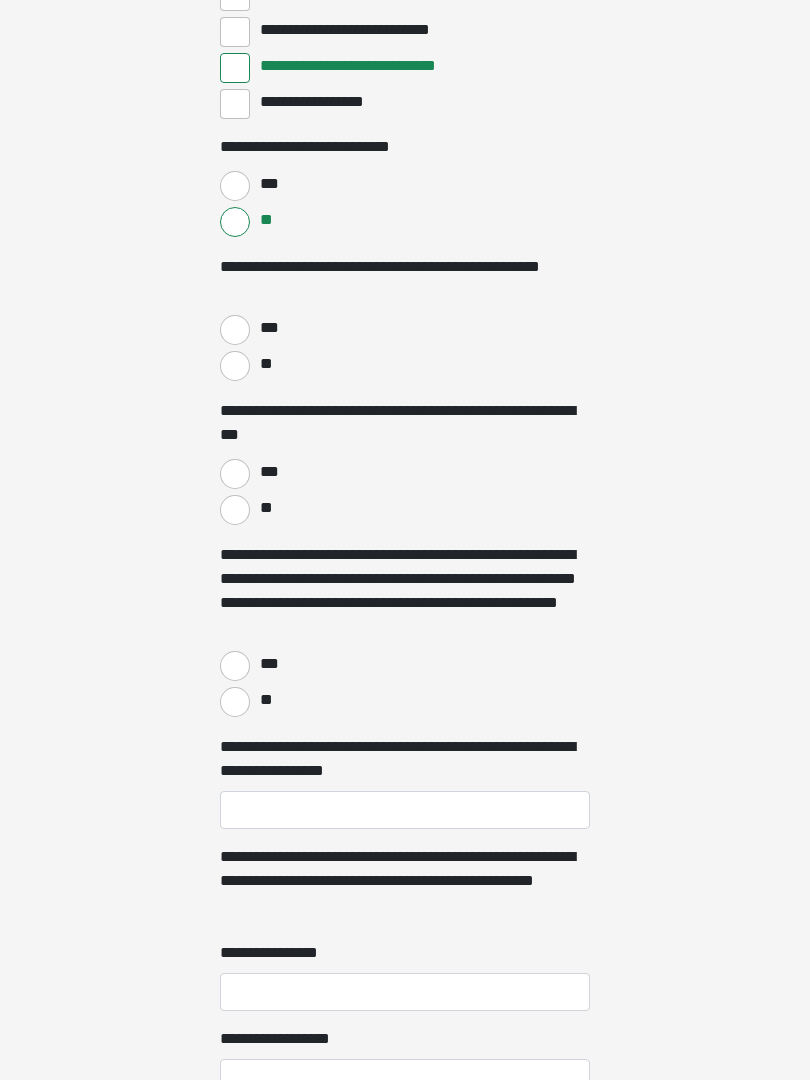 scroll, scrollTop: 5792, scrollLeft: 0, axis: vertical 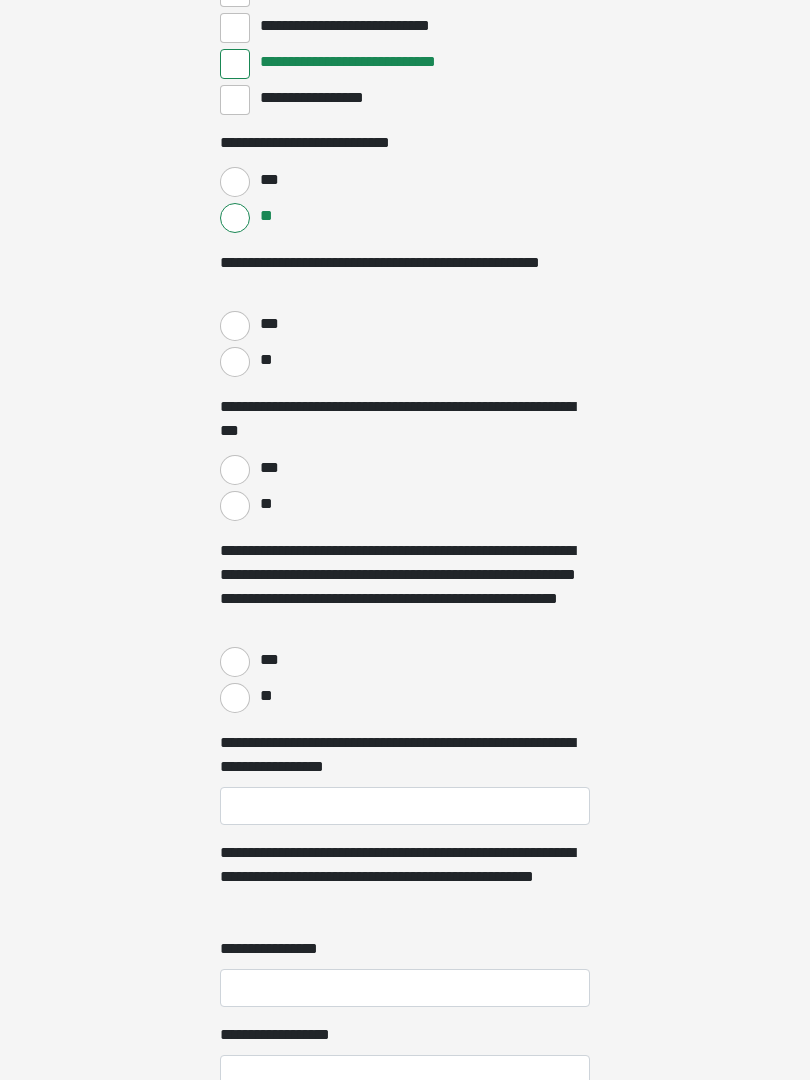 click on "**" at bounding box center [235, 363] 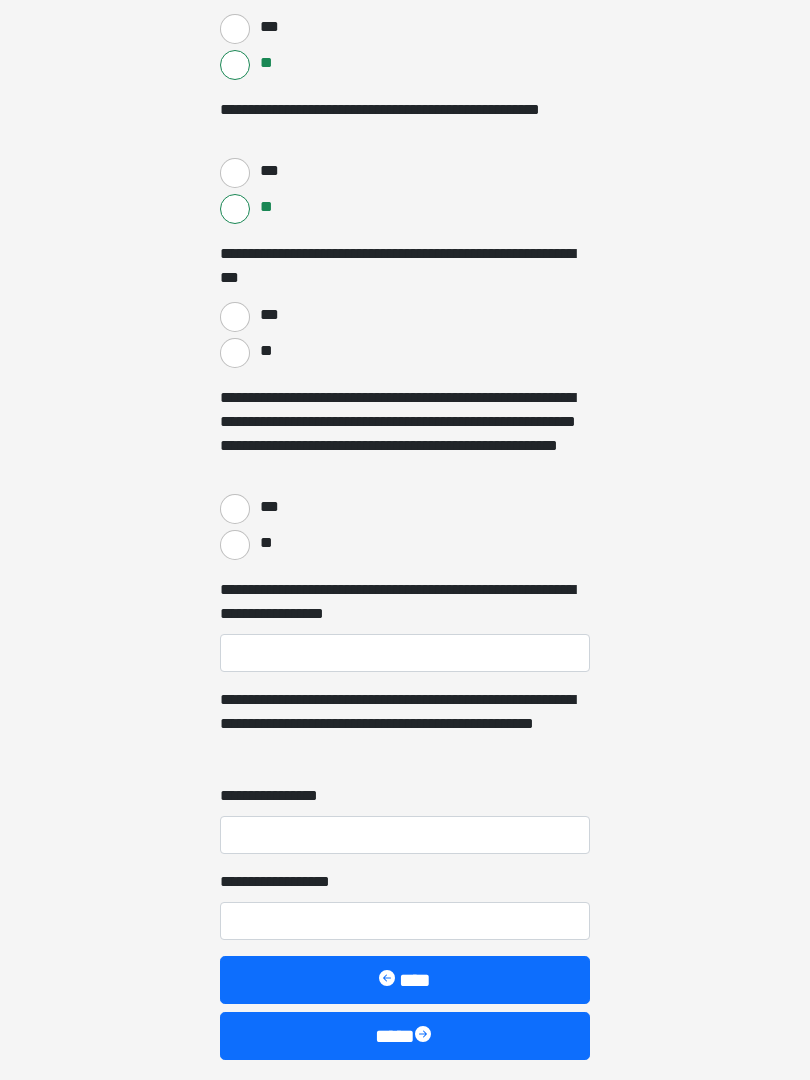 scroll, scrollTop: 5950, scrollLeft: 0, axis: vertical 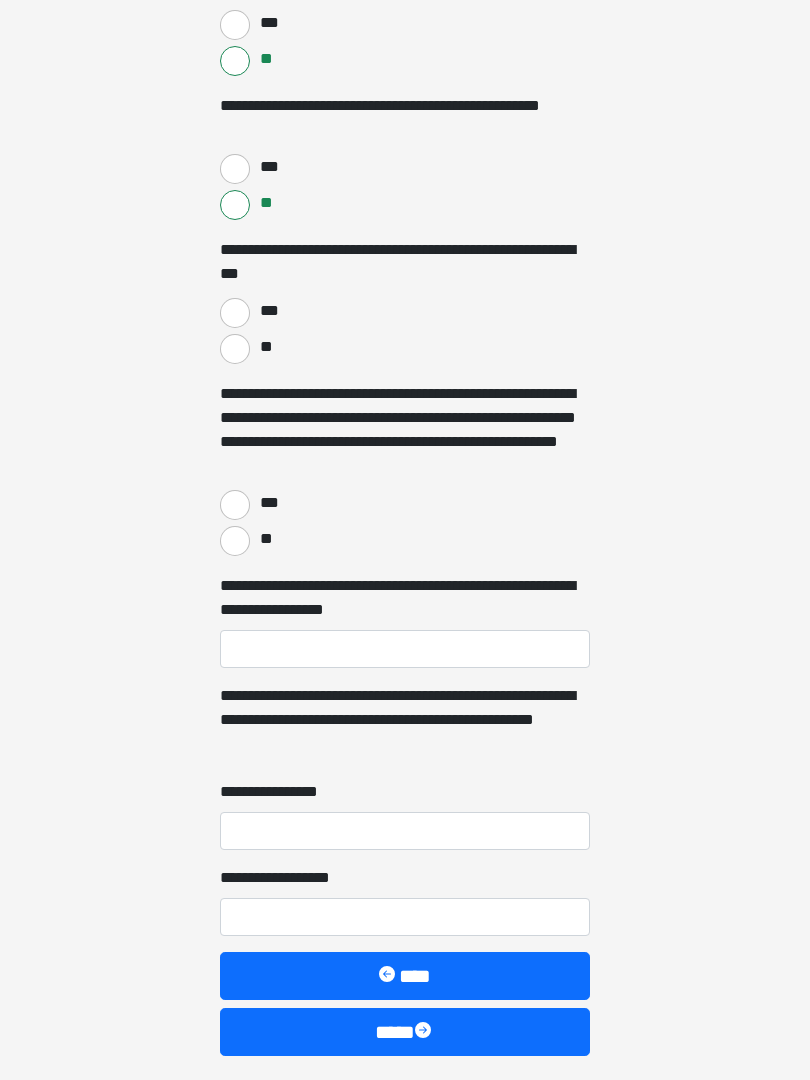 click on "***" at bounding box center [235, 313] 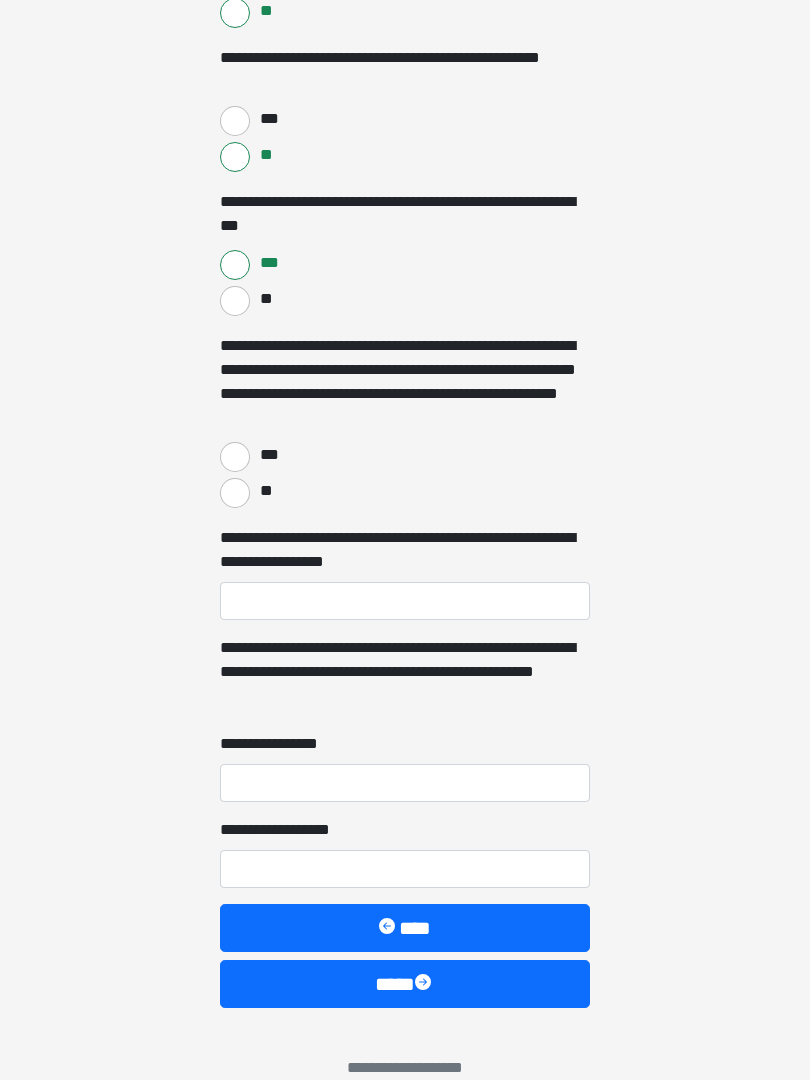 scroll, scrollTop: 6029, scrollLeft: 0, axis: vertical 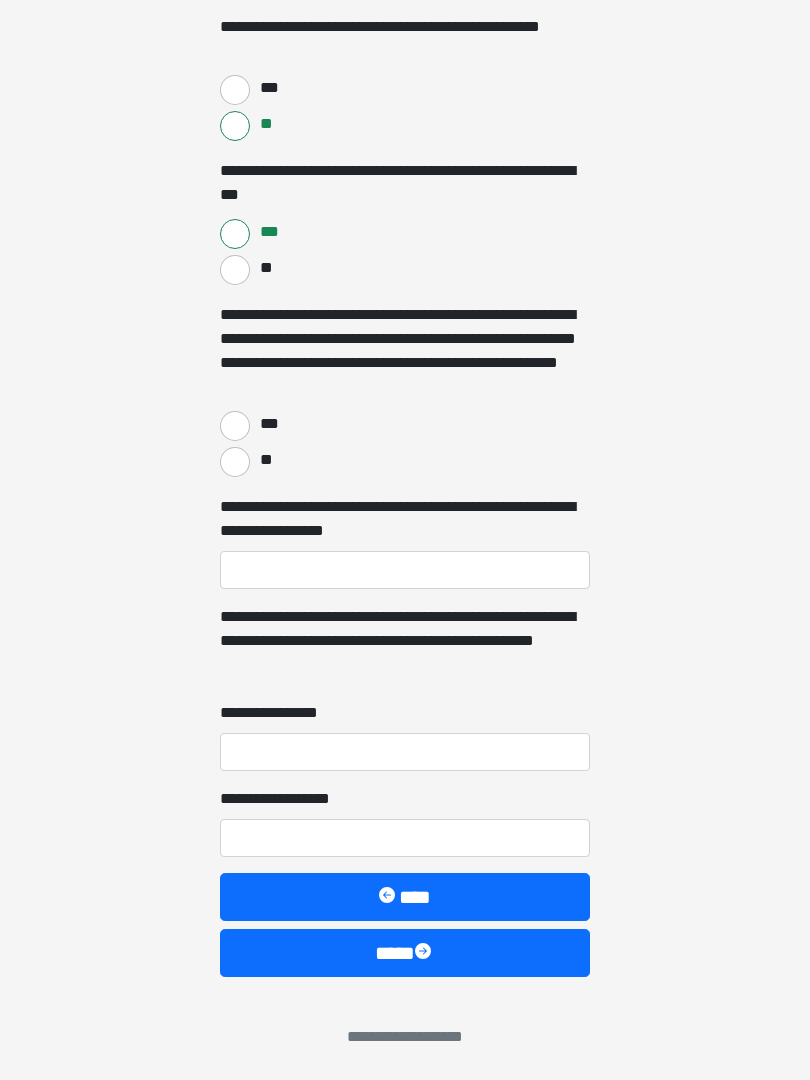 click on "***" at bounding box center (235, 426) 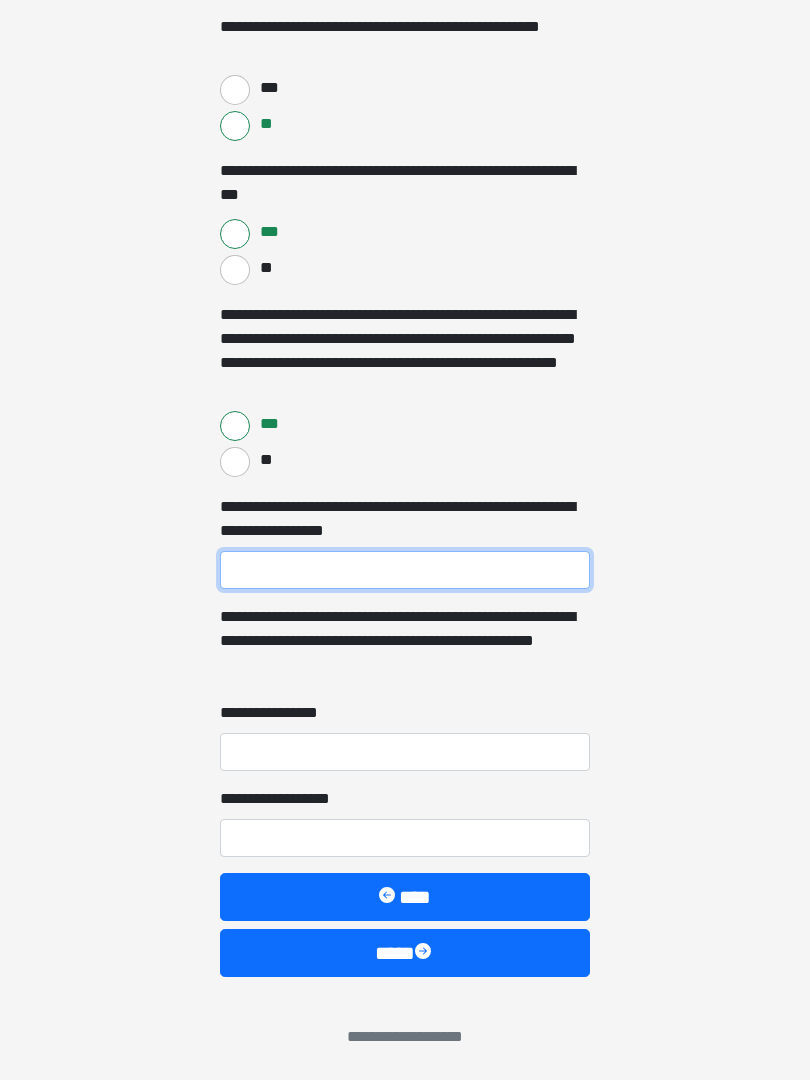 click on "**********" at bounding box center (405, 570) 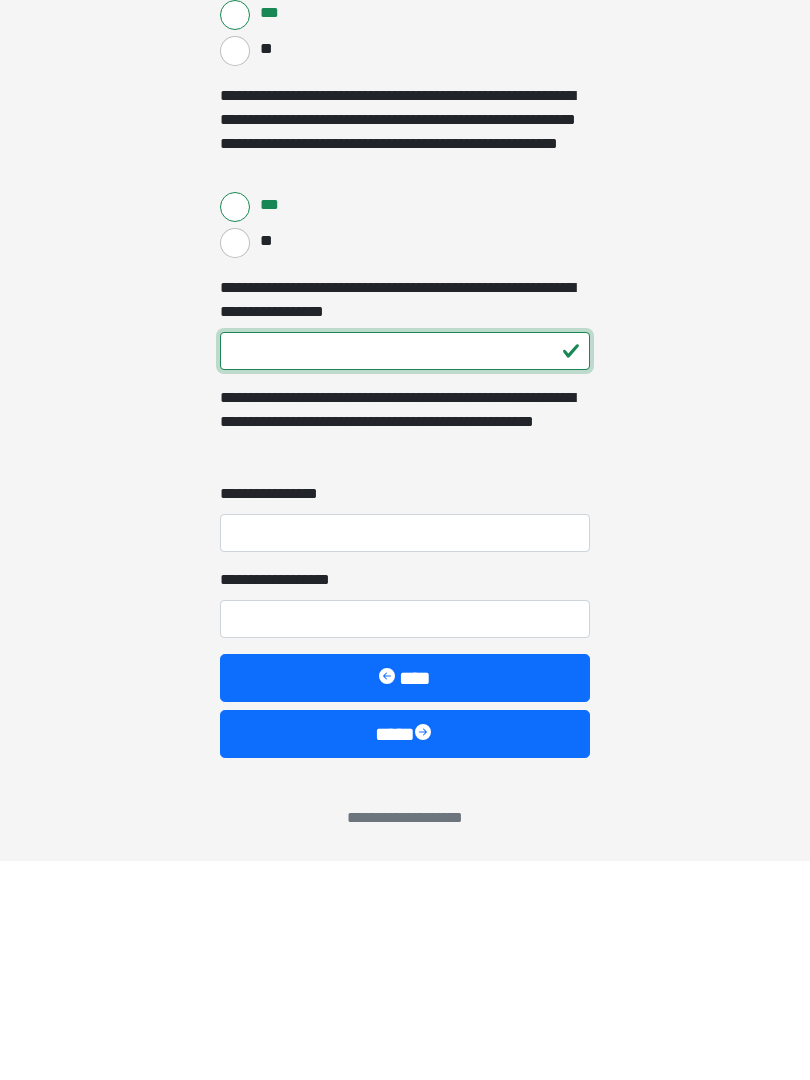 type on "***" 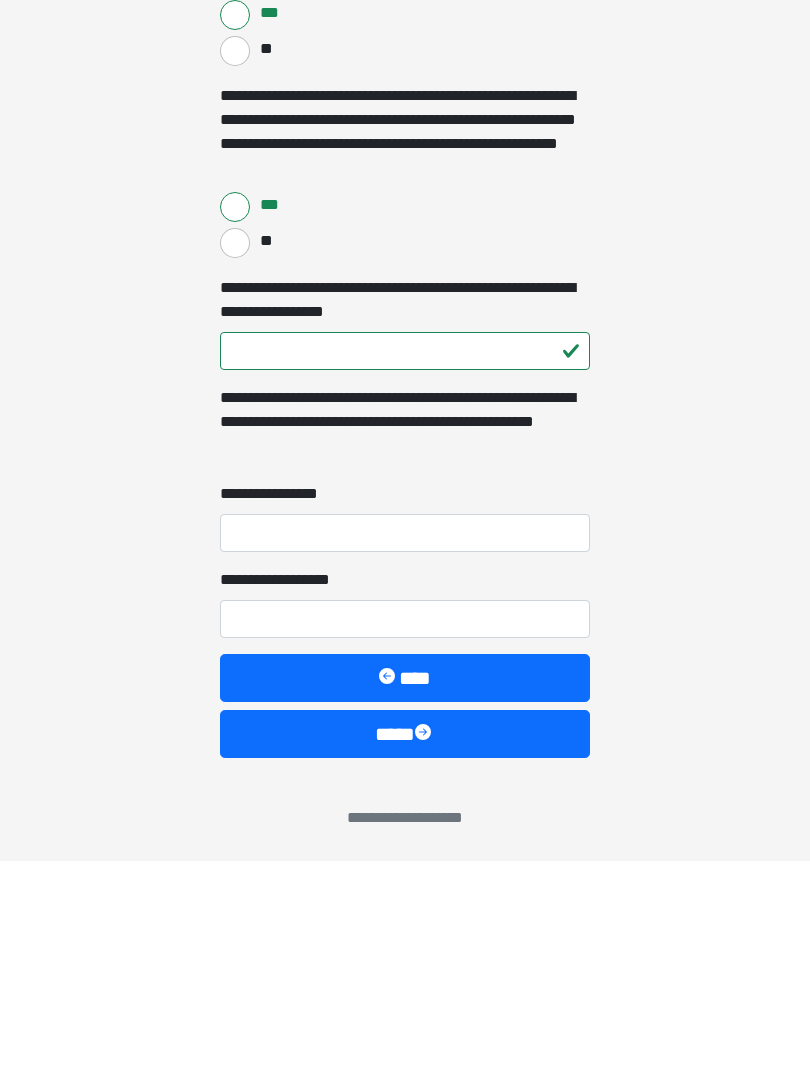 click on "**********" at bounding box center [405, 752] 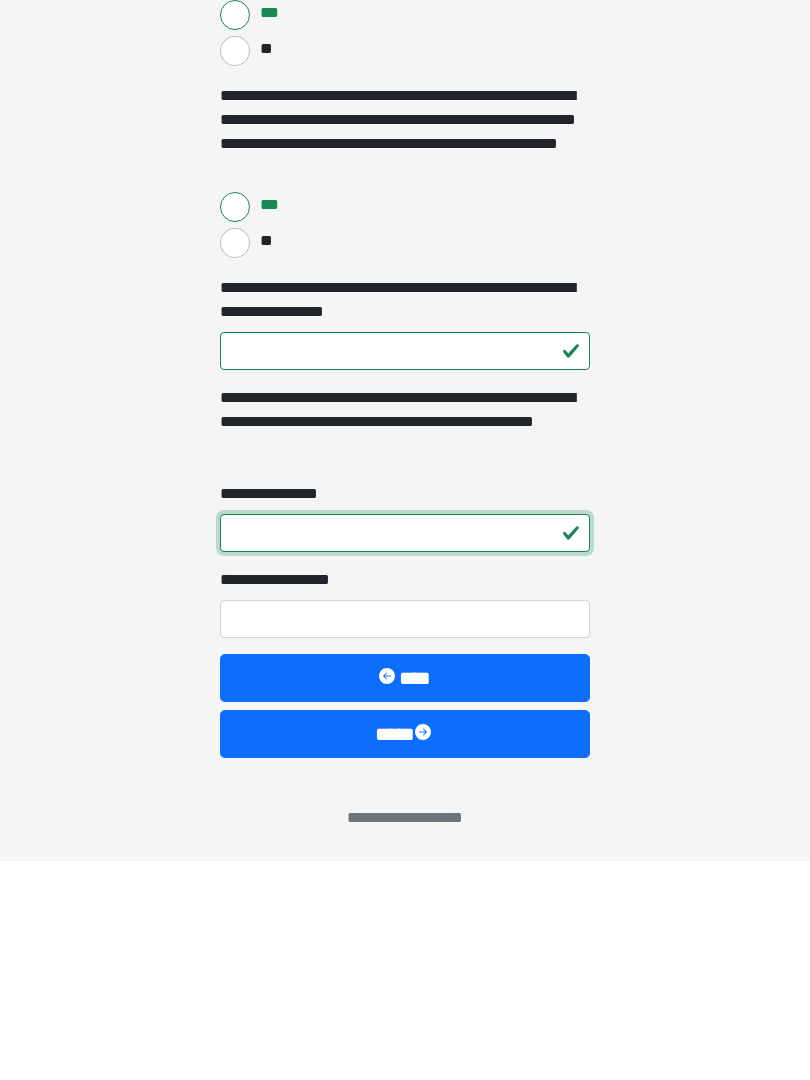 type on "*" 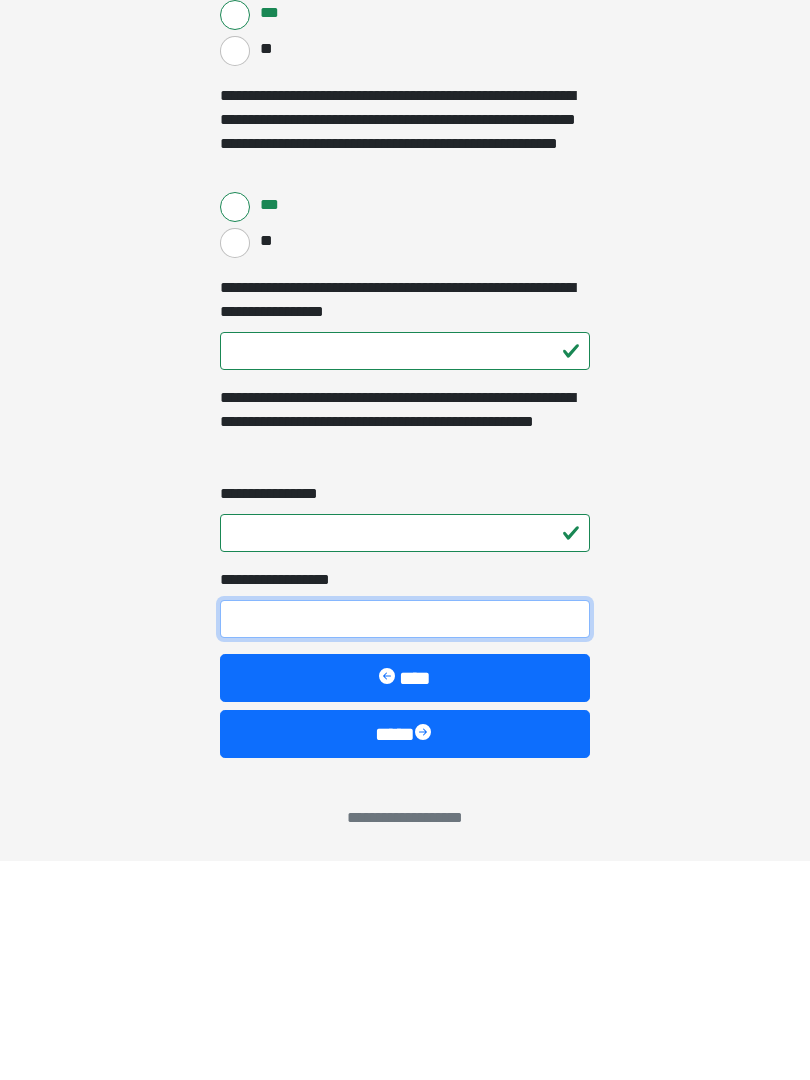 click on "**********" at bounding box center (405, 838) 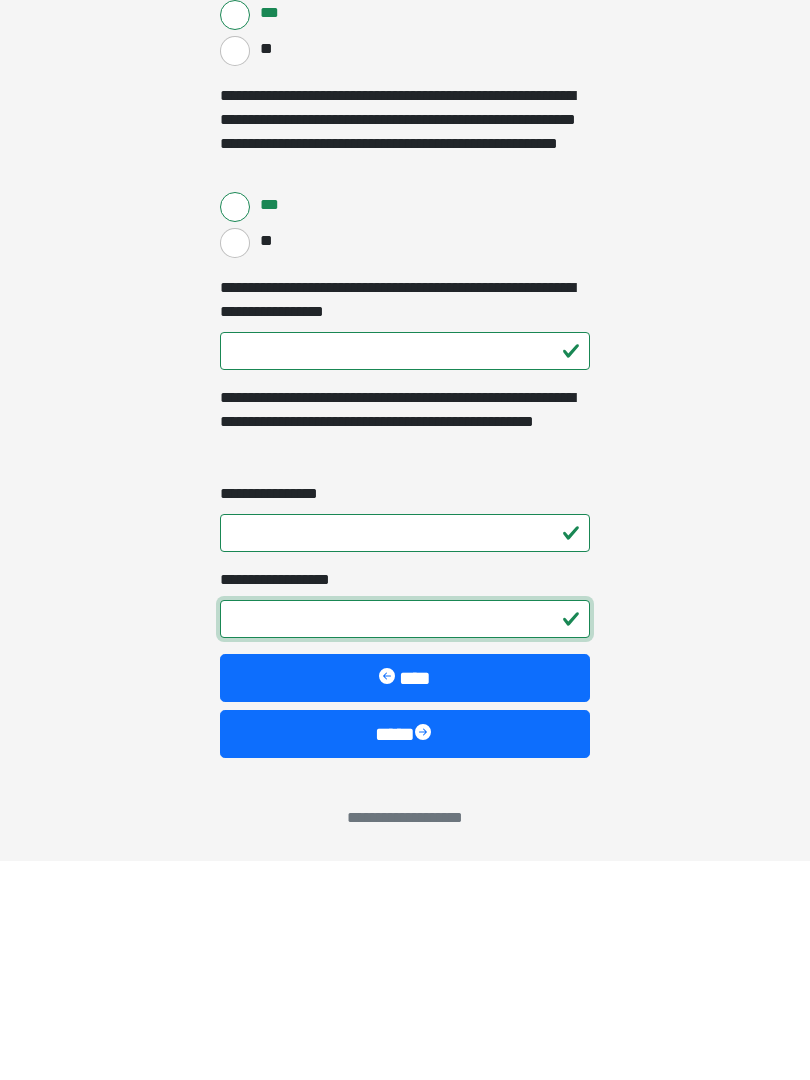 type on "*" 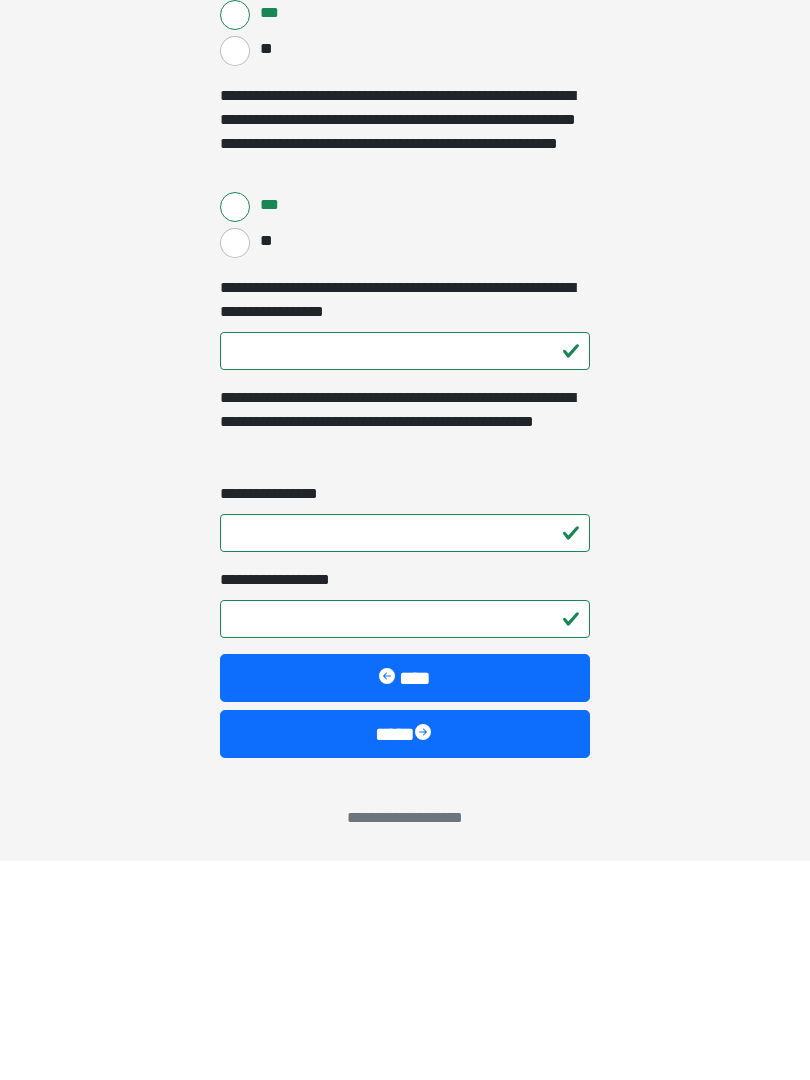 click on "****" at bounding box center [405, 953] 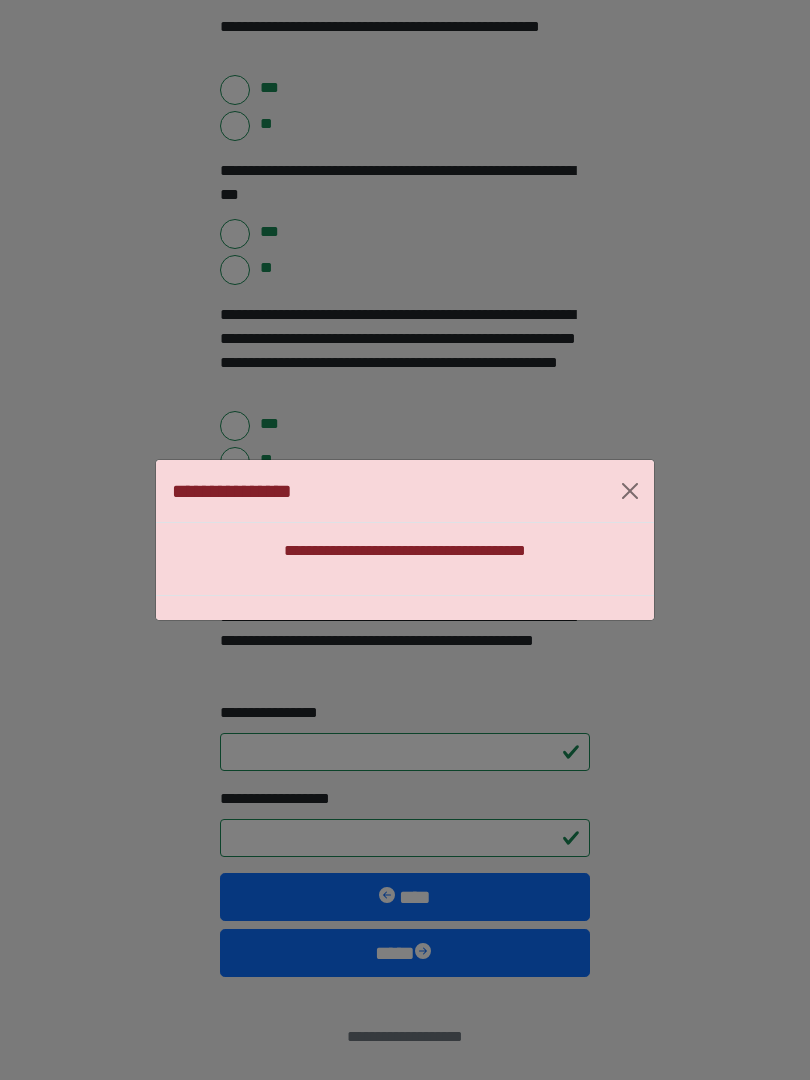 click on "**********" at bounding box center (405, 551) 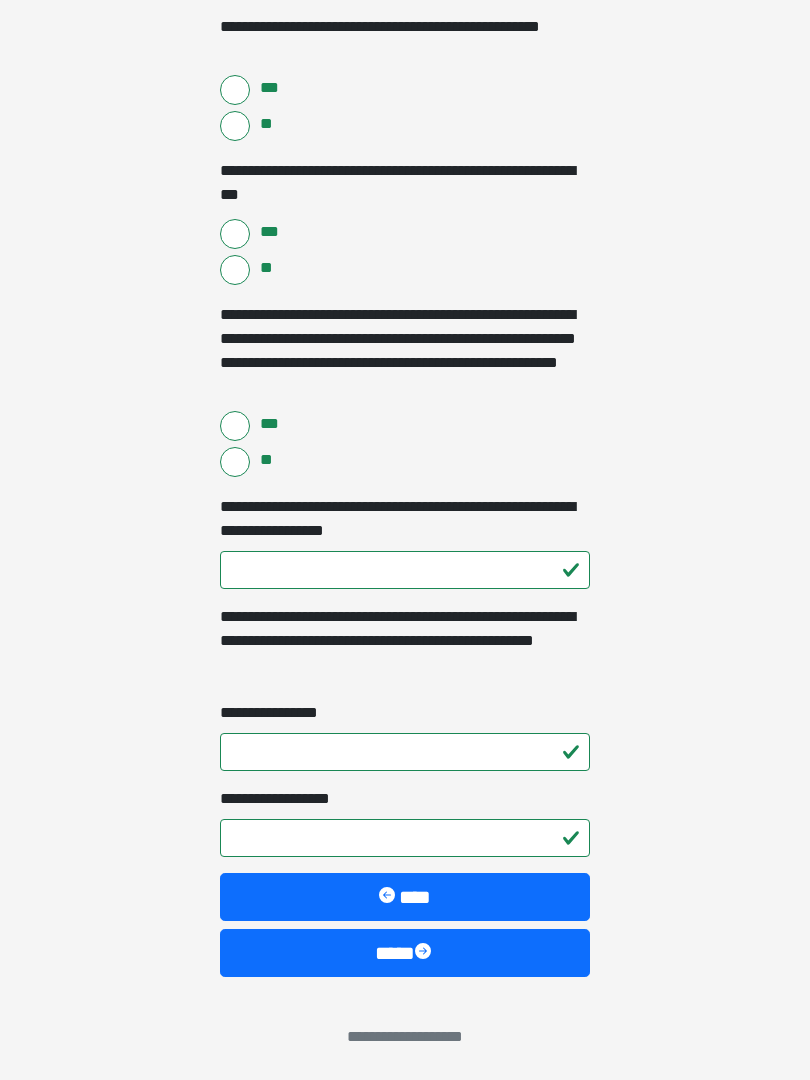 click on "****" at bounding box center (405, 953) 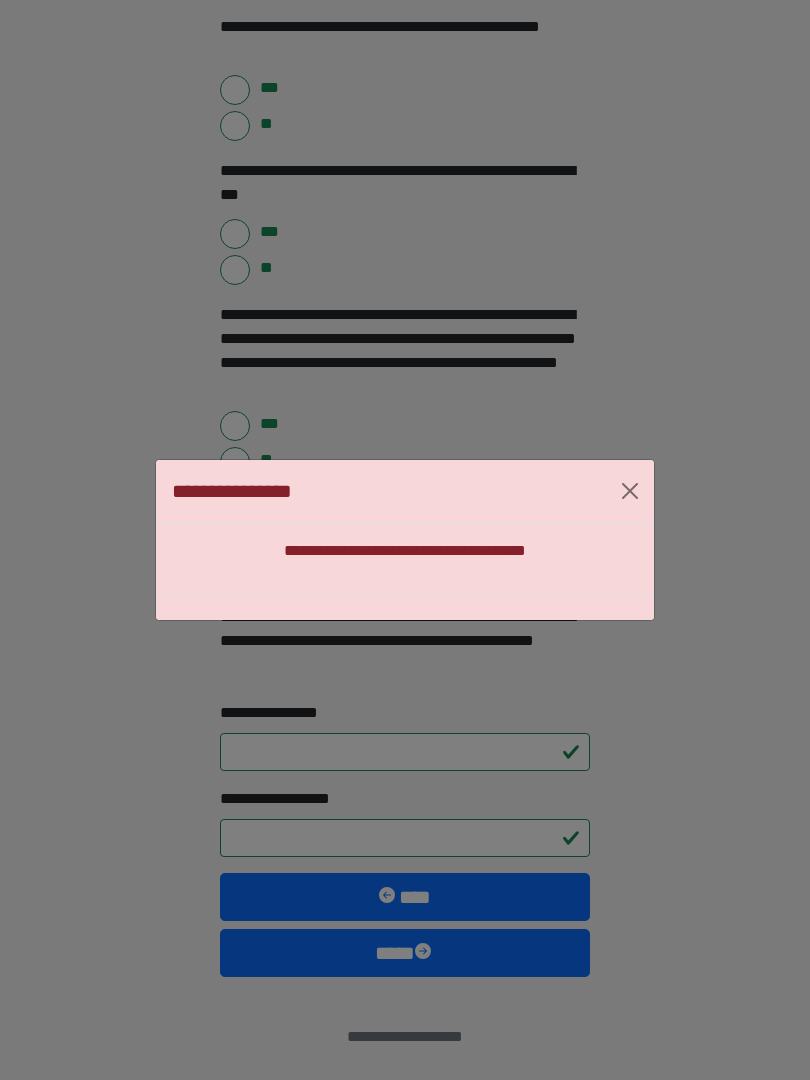 click on "**********" at bounding box center [405, 540] 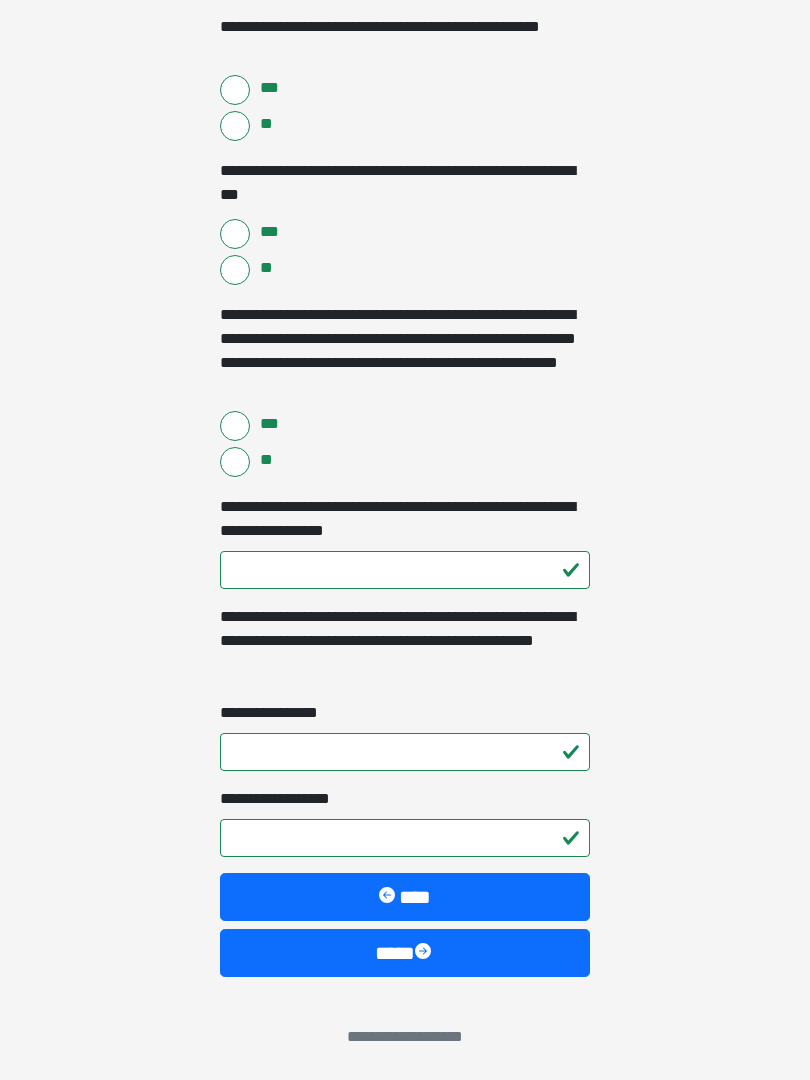 click on "****" at bounding box center (405, 897) 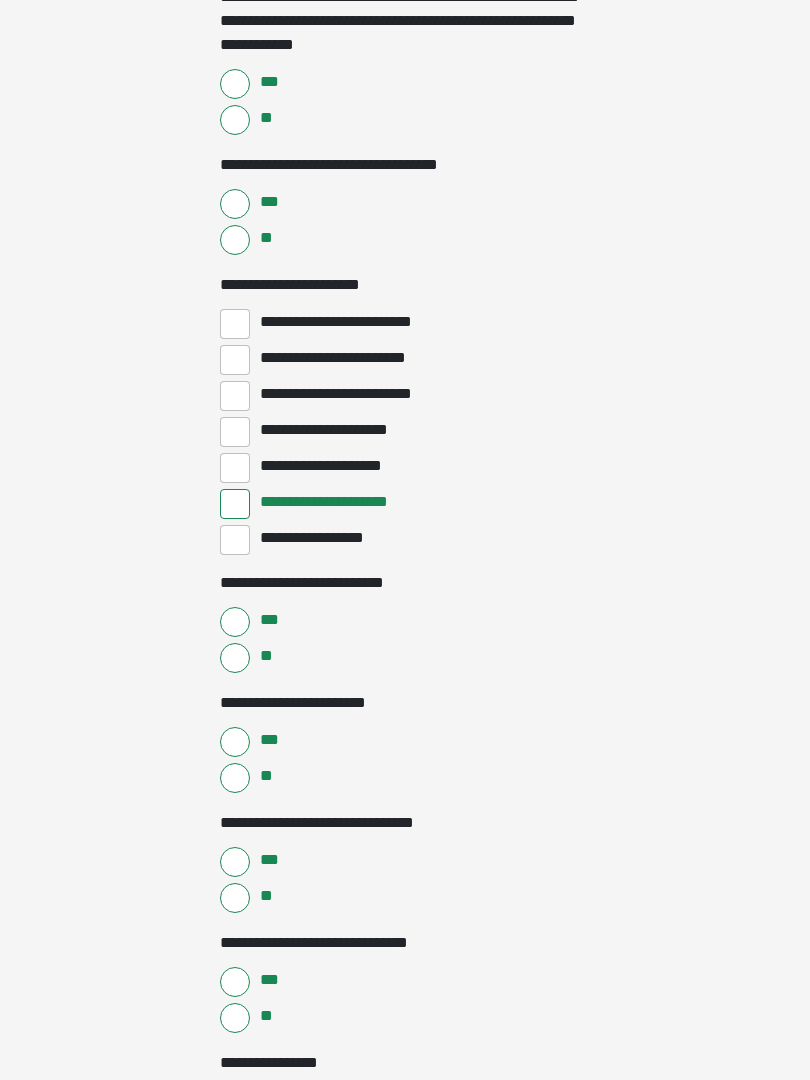 scroll, scrollTop: 4226, scrollLeft: 0, axis: vertical 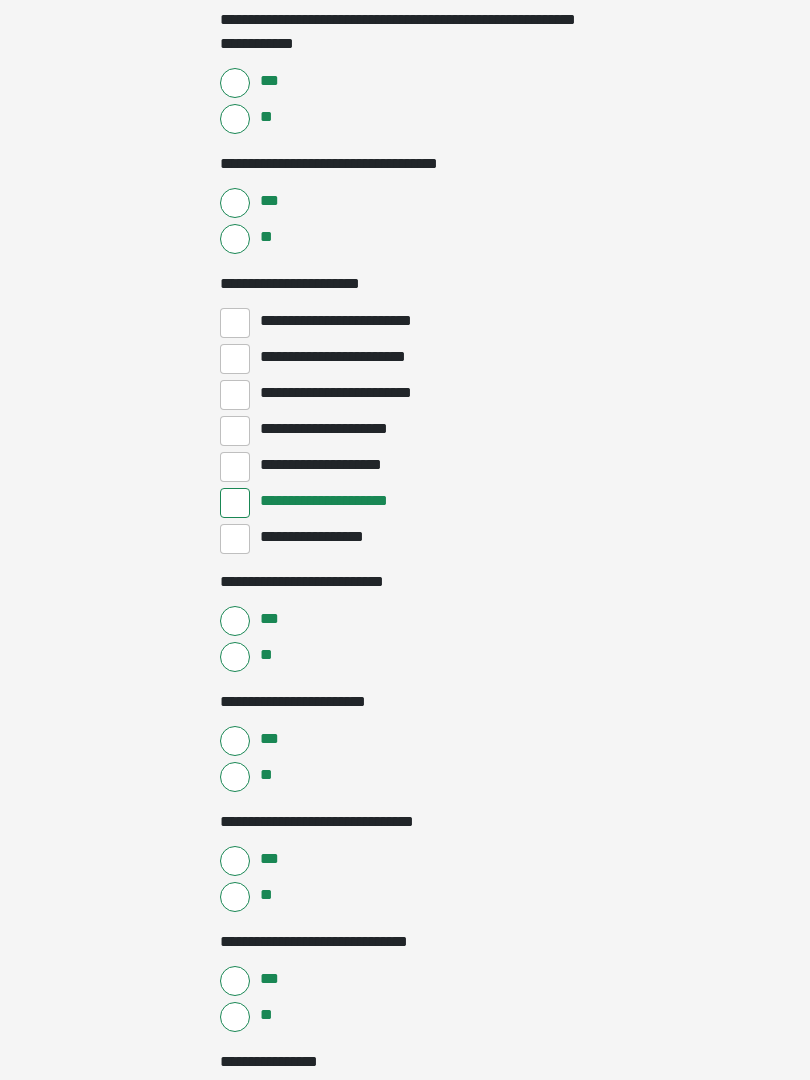 click on "**********" at bounding box center (405, -3686) 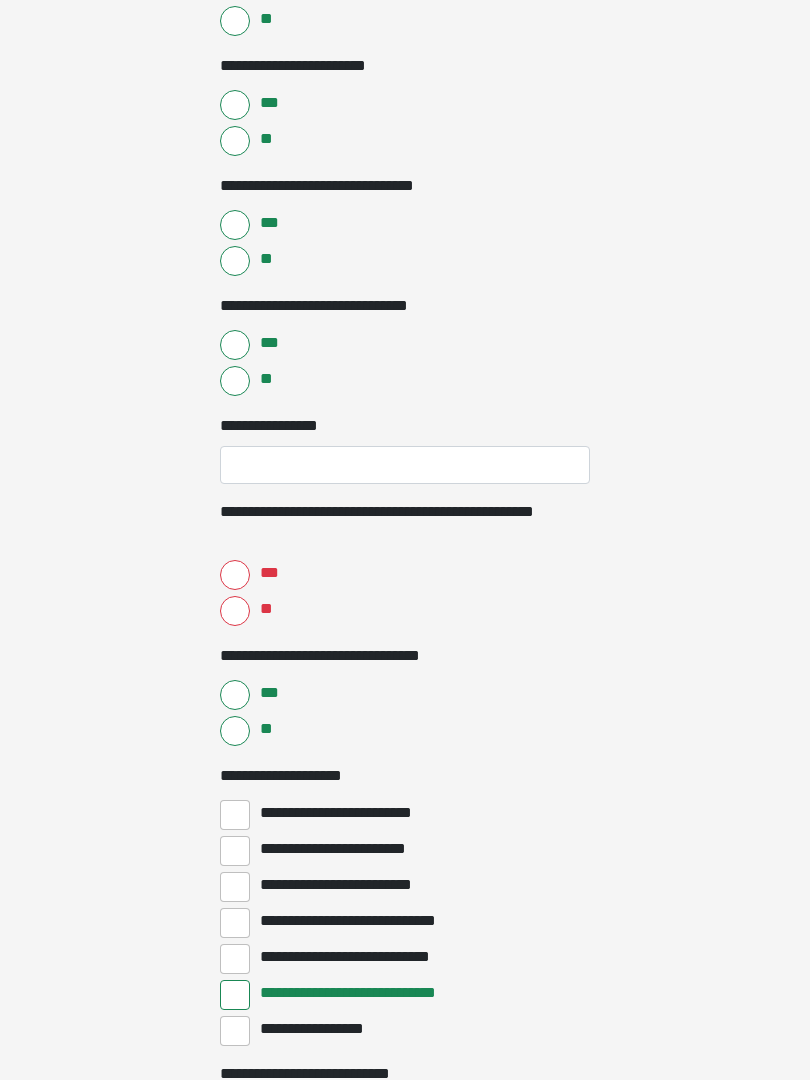scroll, scrollTop: 4859, scrollLeft: 0, axis: vertical 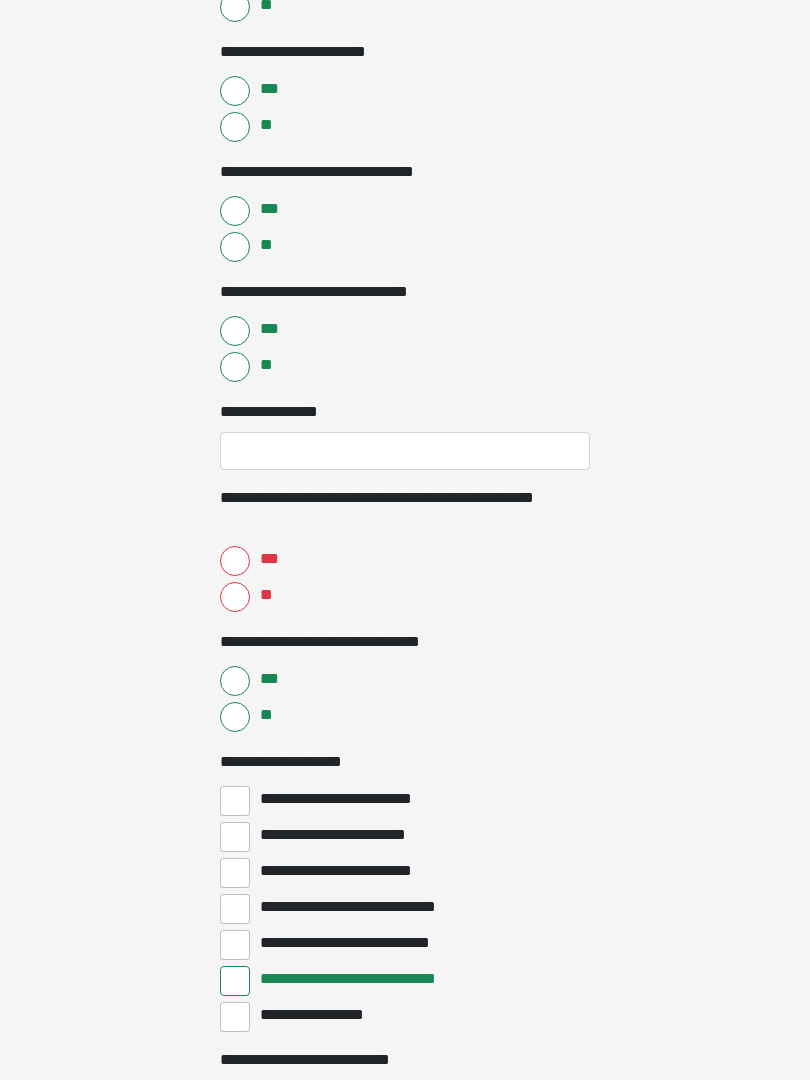 click on "**" at bounding box center (265, 596) 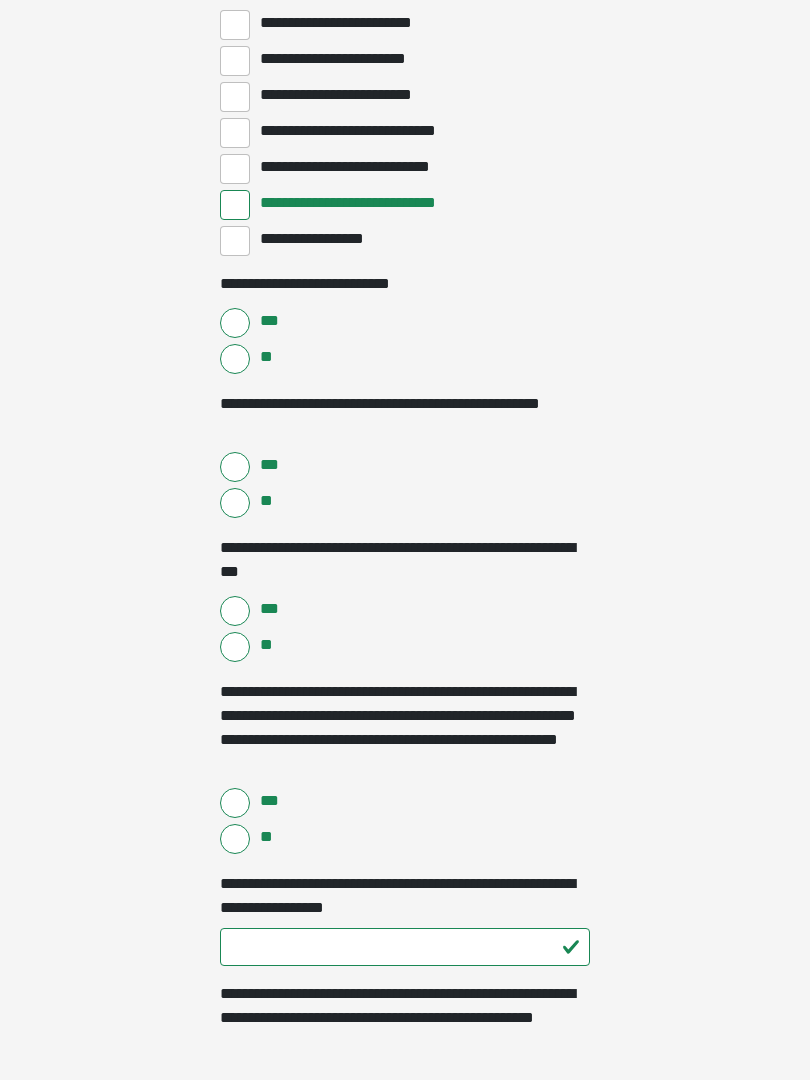 scroll, scrollTop: 6029, scrollLeft: 0, axis: vertical 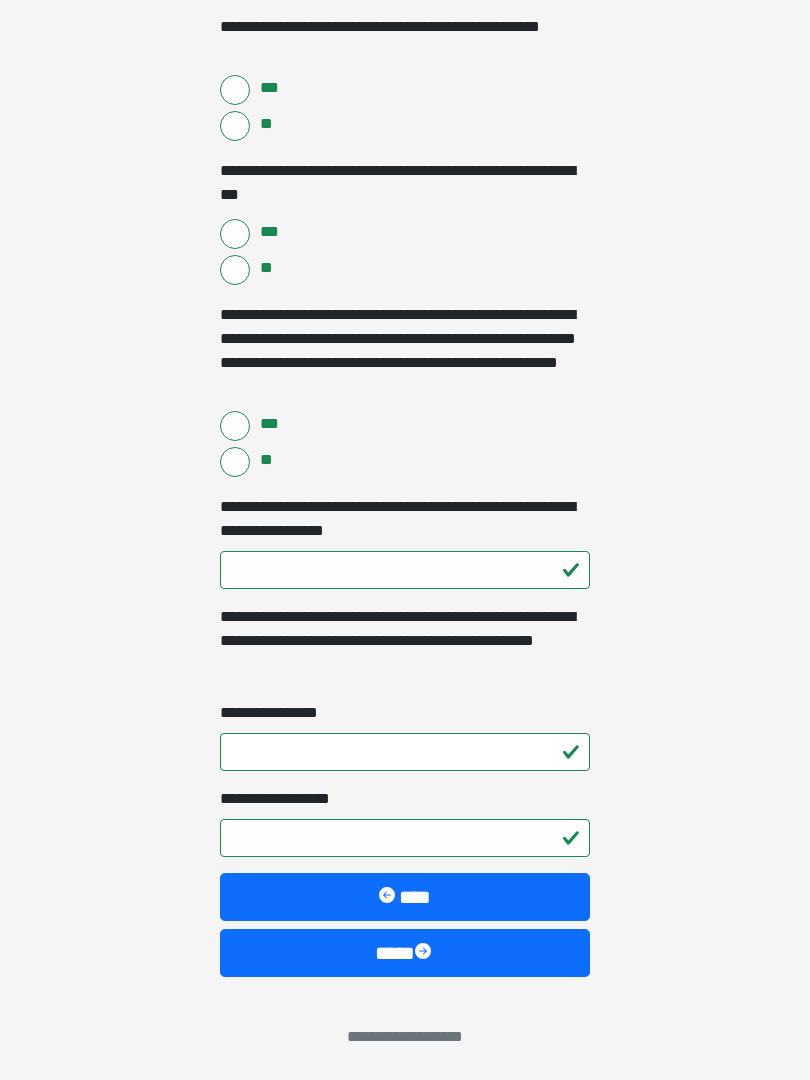 click at bounding box center (425, 953) 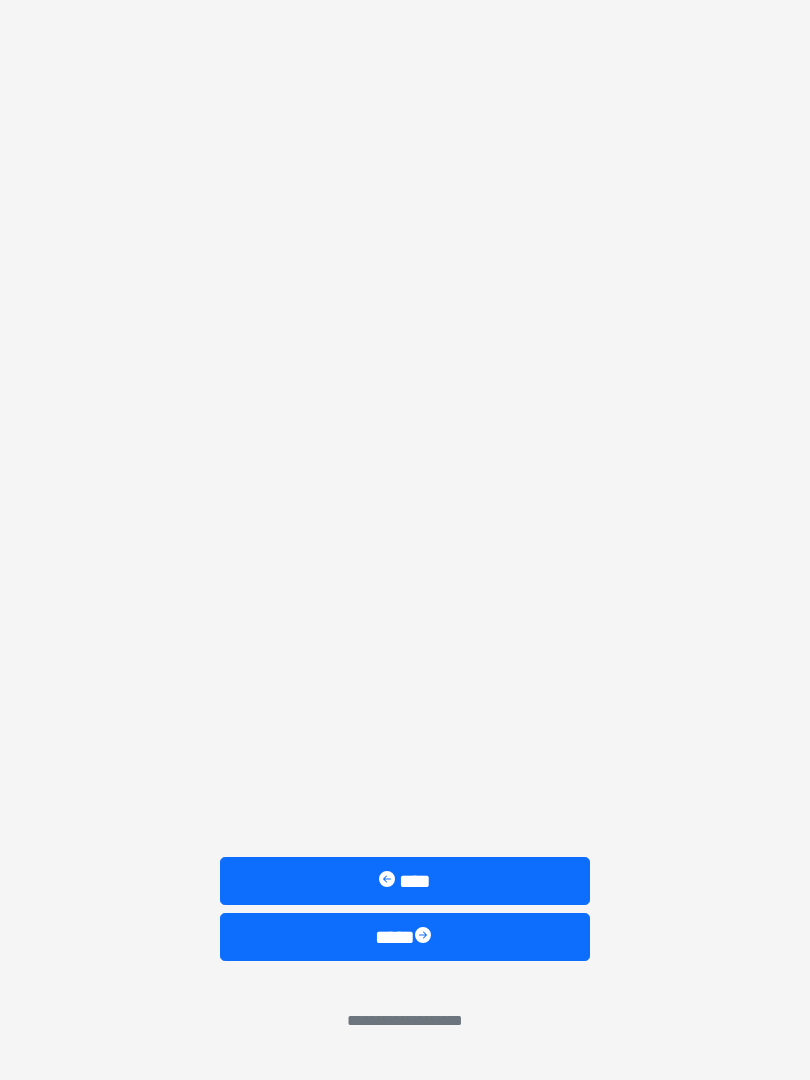 scroll, scrollTop: 0, scrollLeft: 0, axis: both 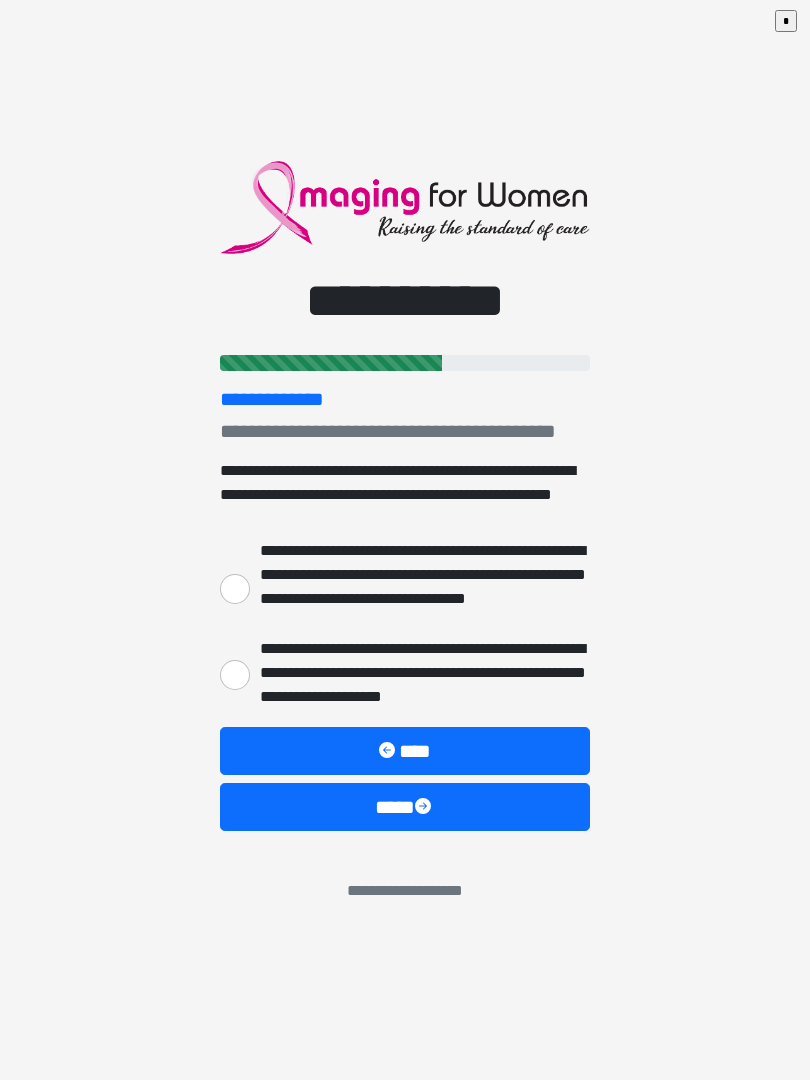 click on "**********" at bounding box center (420, 673) 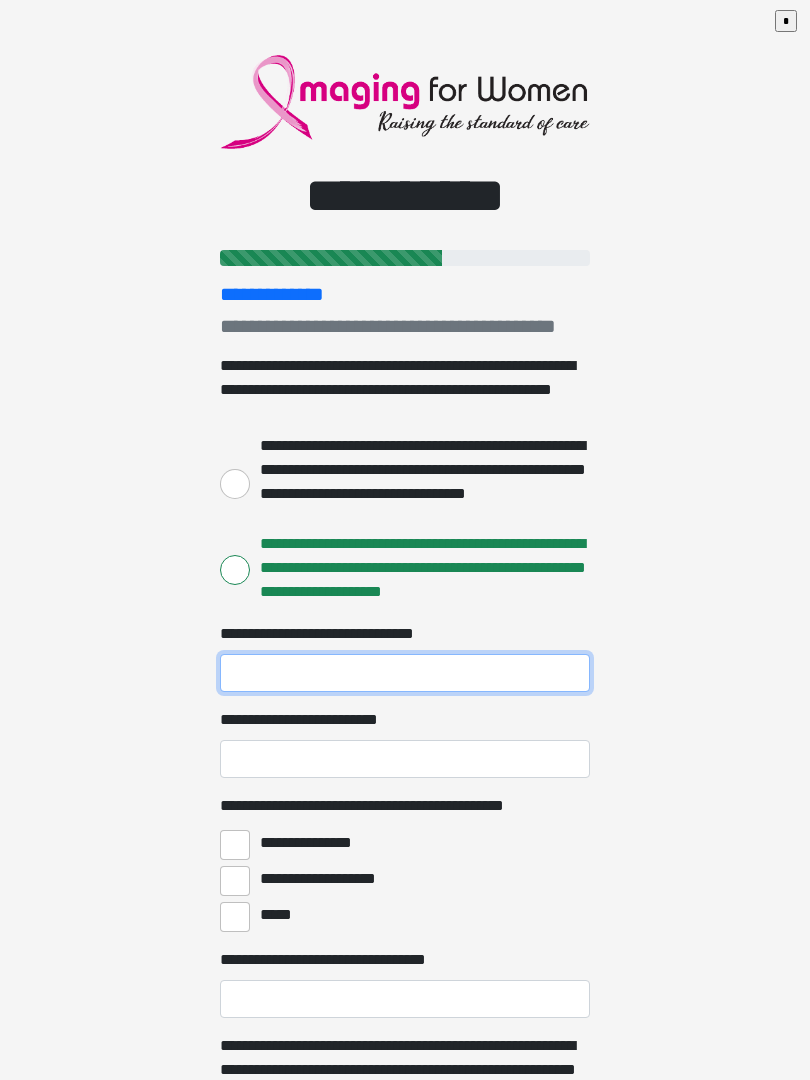 click on "**********" at bounding box center [405, 673] 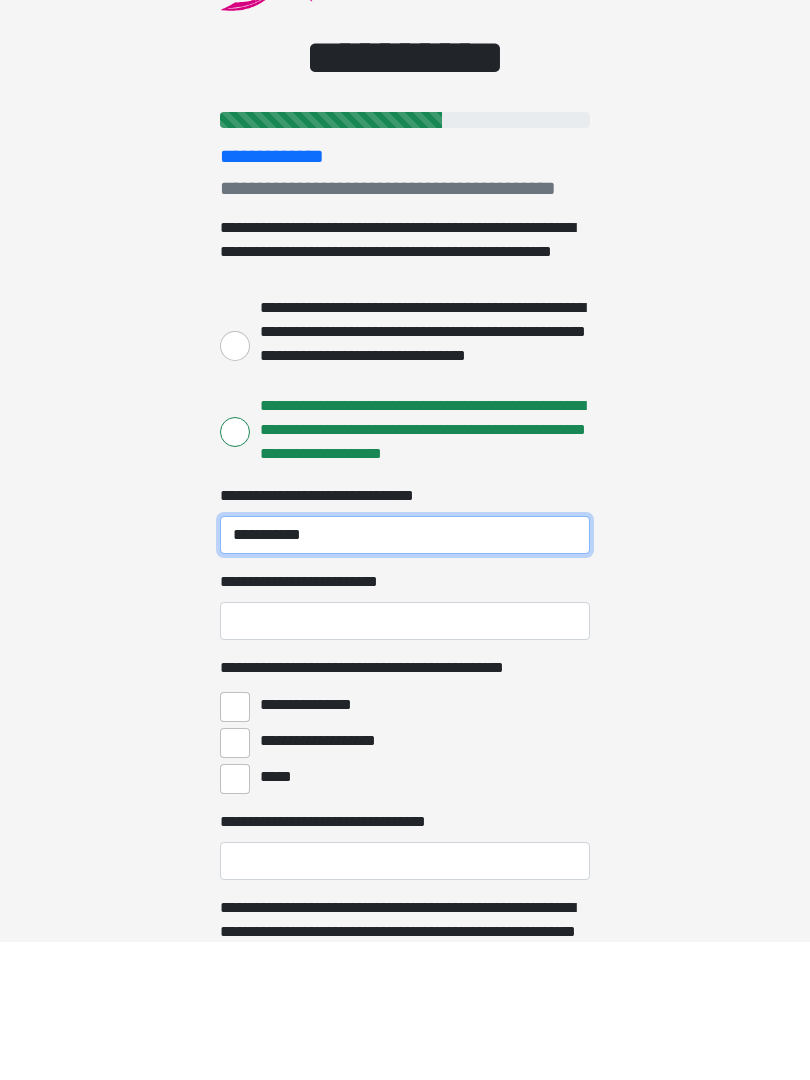 type on "**********" 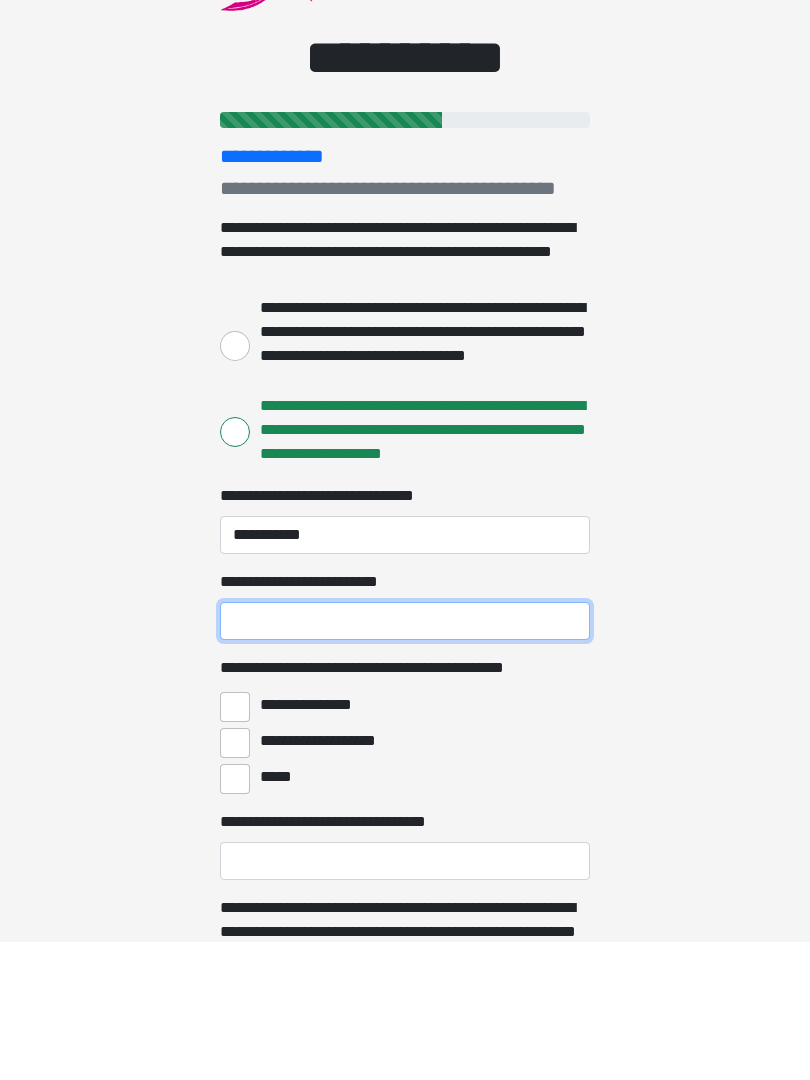 click on "**********" at bounding box center (405, 759) 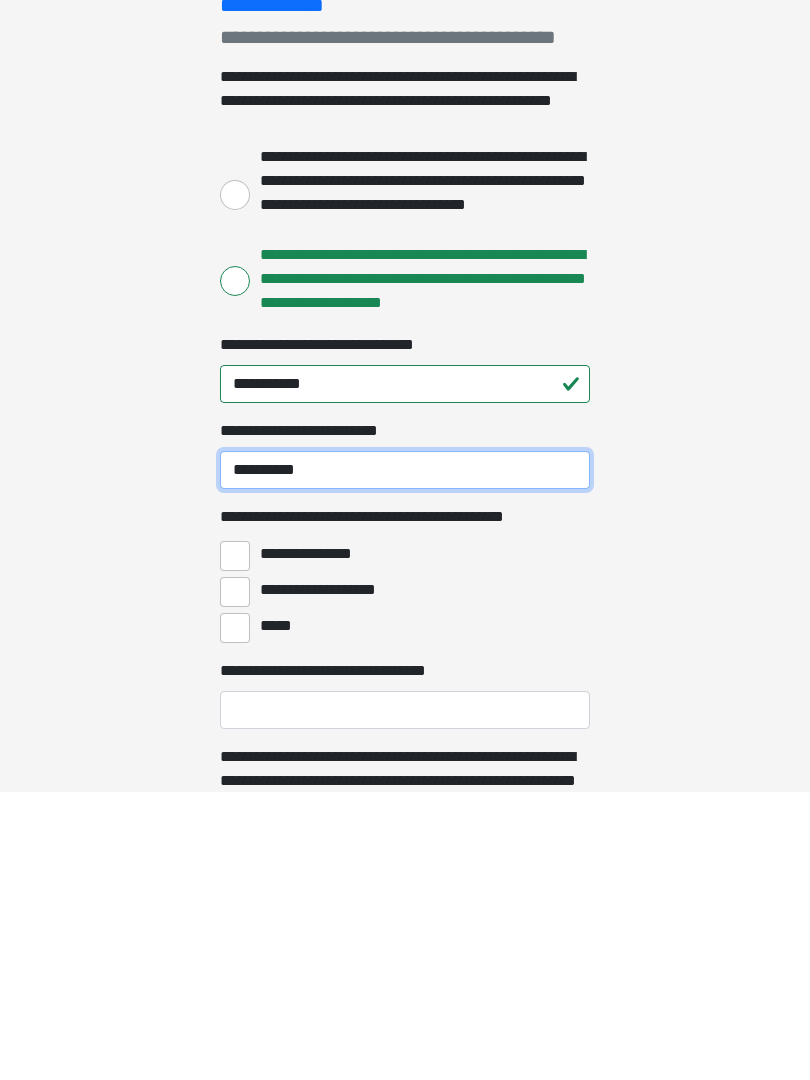 type on "**********" 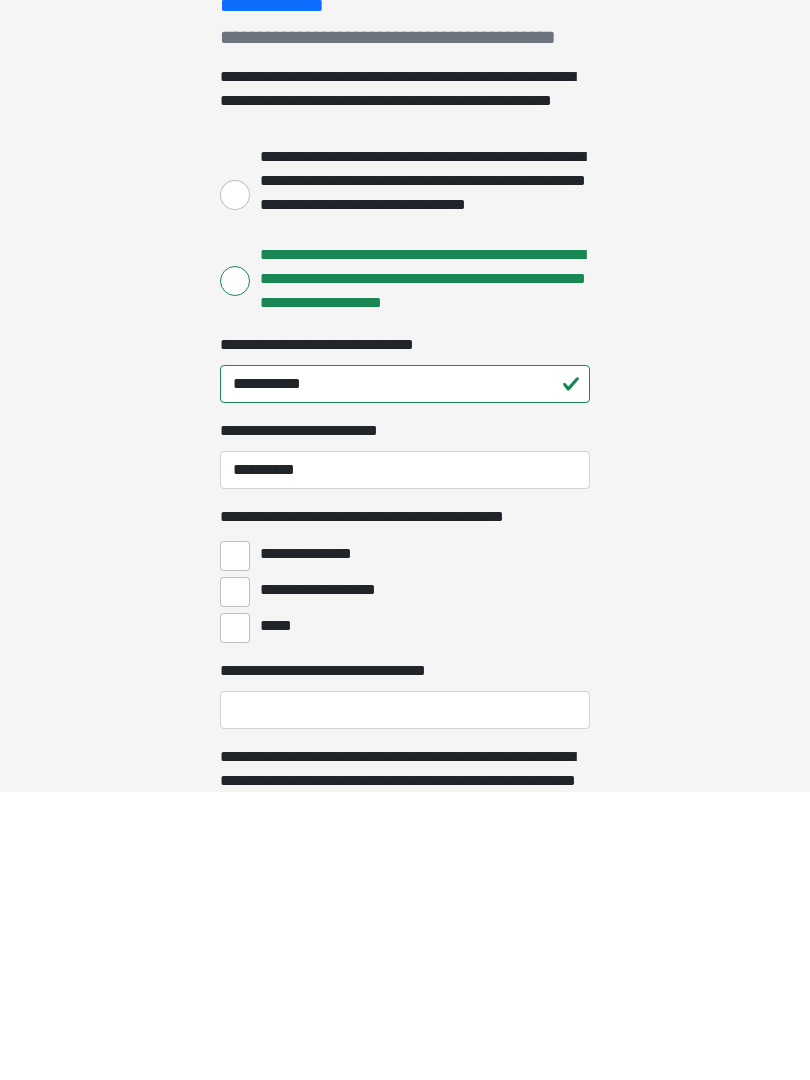 click on "**********" at bounding box center [235, 845] 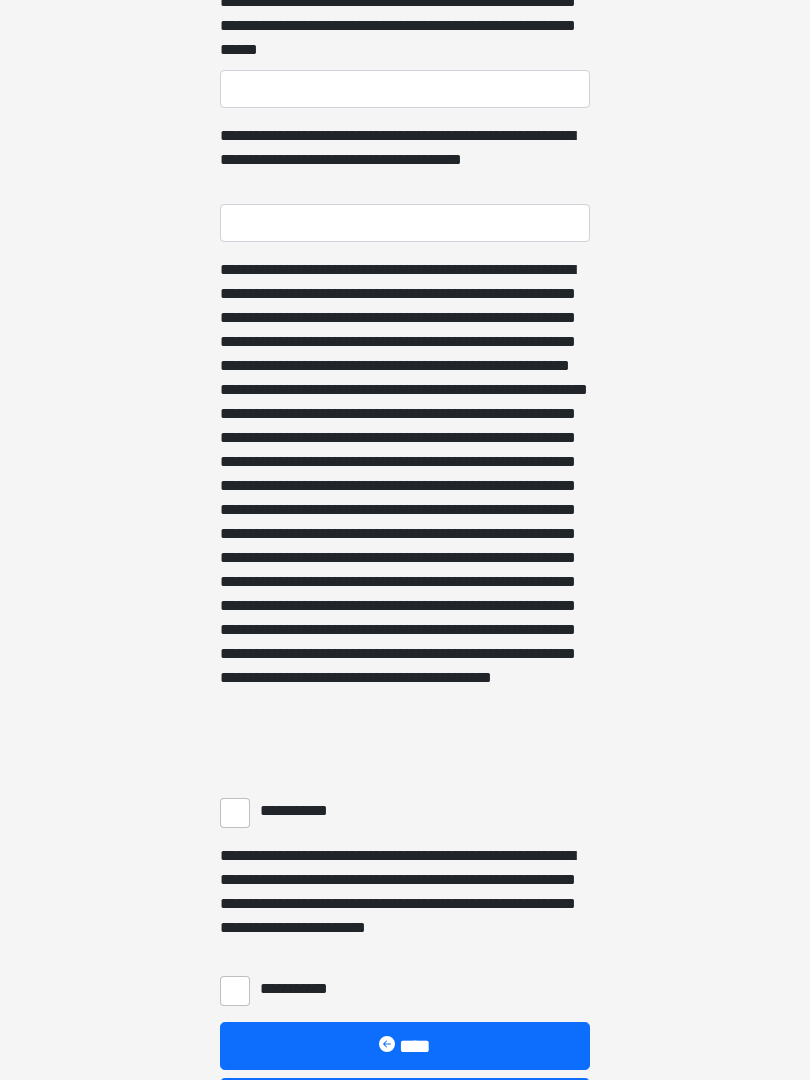 scroll, scrollTop: 1094, scrollLeft: 0, axis: vertical 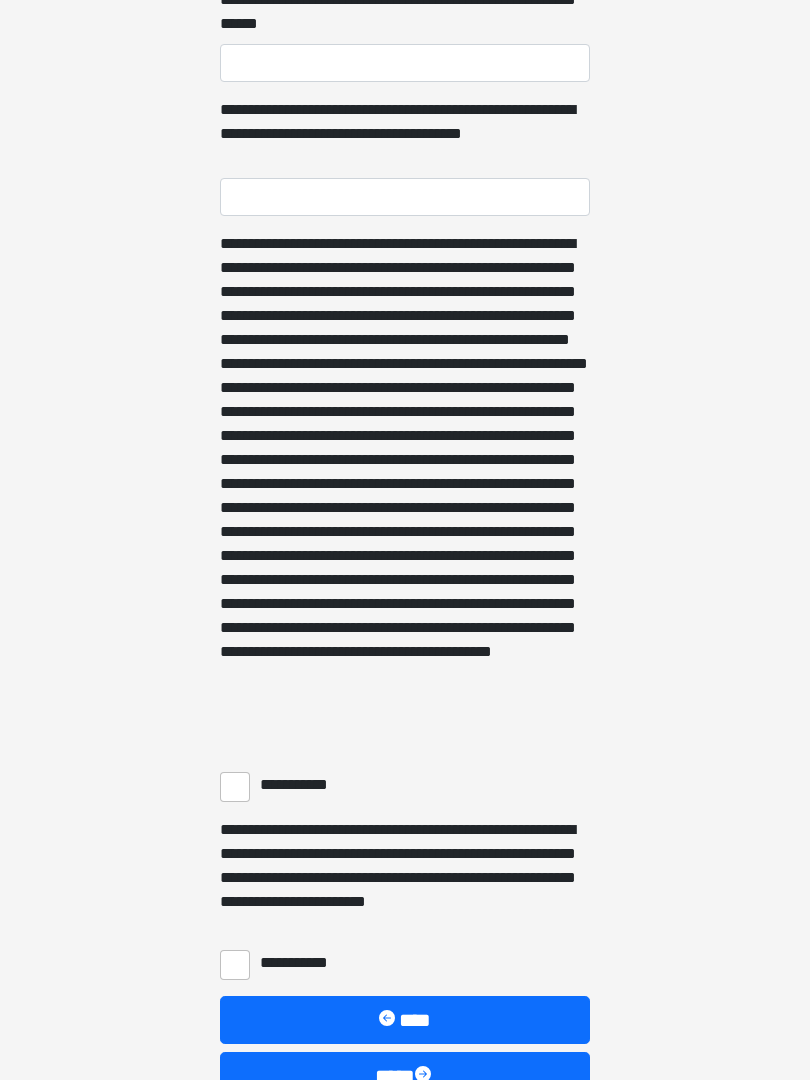 click on "**********" at bounding box center (235, 787) 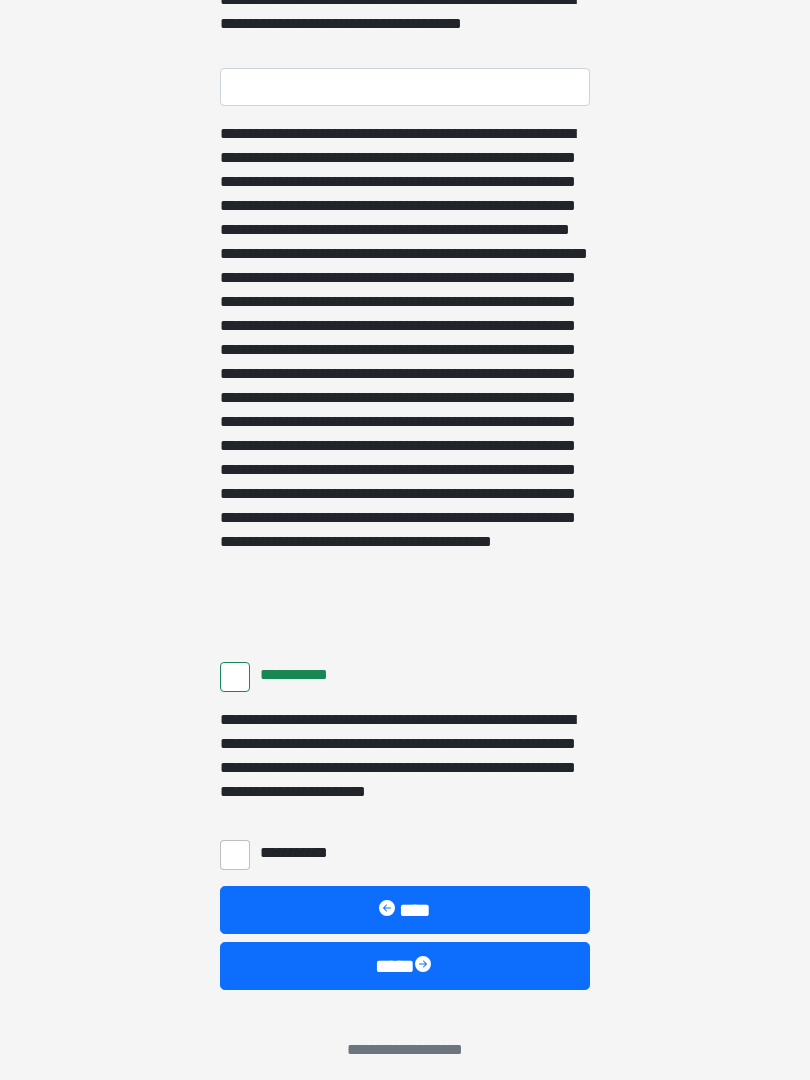 scroll, scrollTop: 1217, scrollLeft: 0, axis: vertical 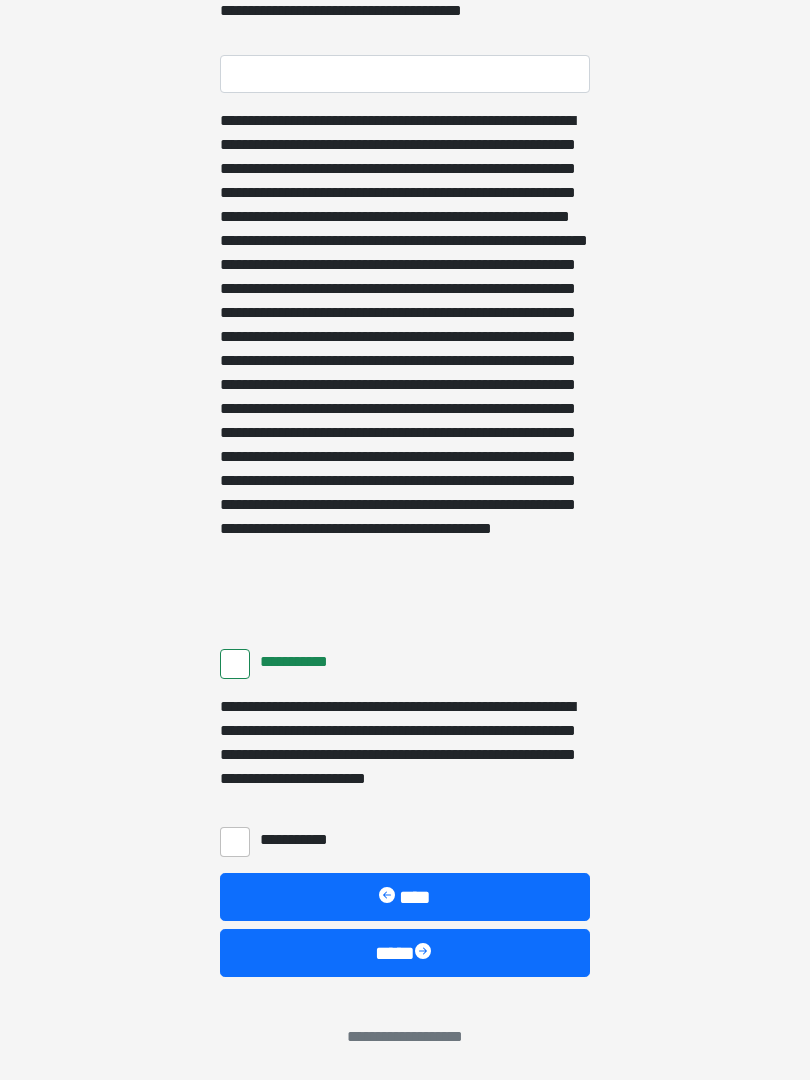 click on "**********" at bounding box center (235, 842) 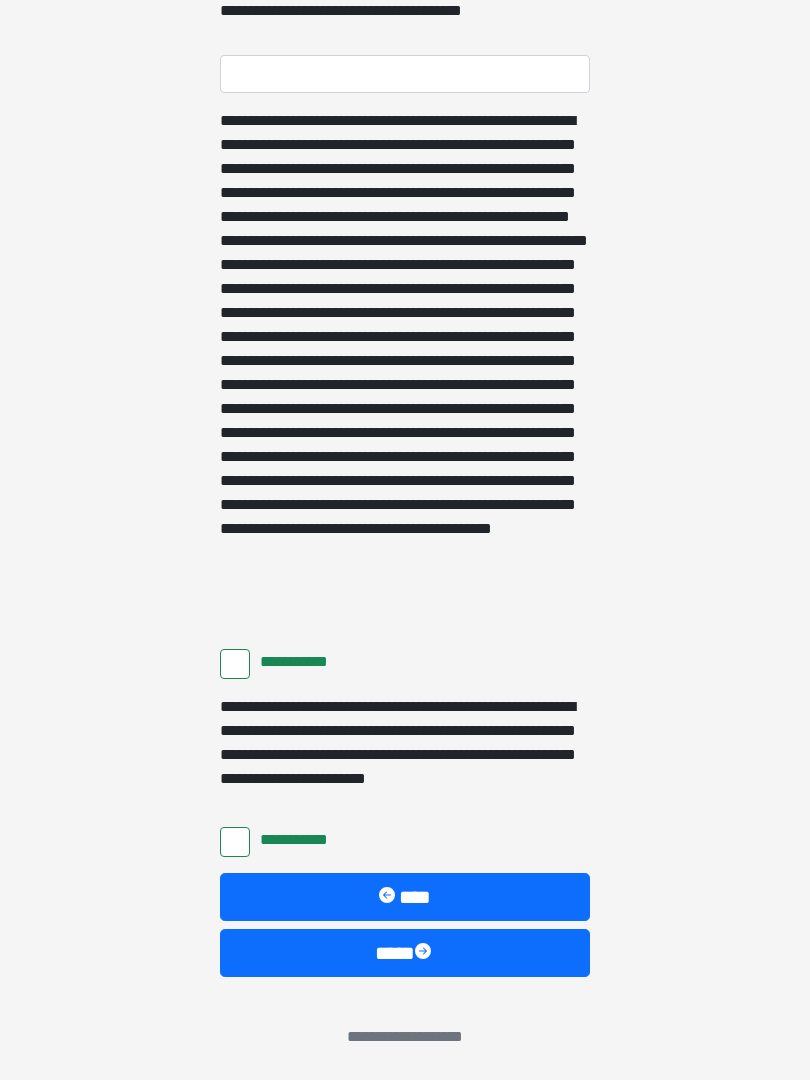 click on "****" at bounding box center (405, 953) 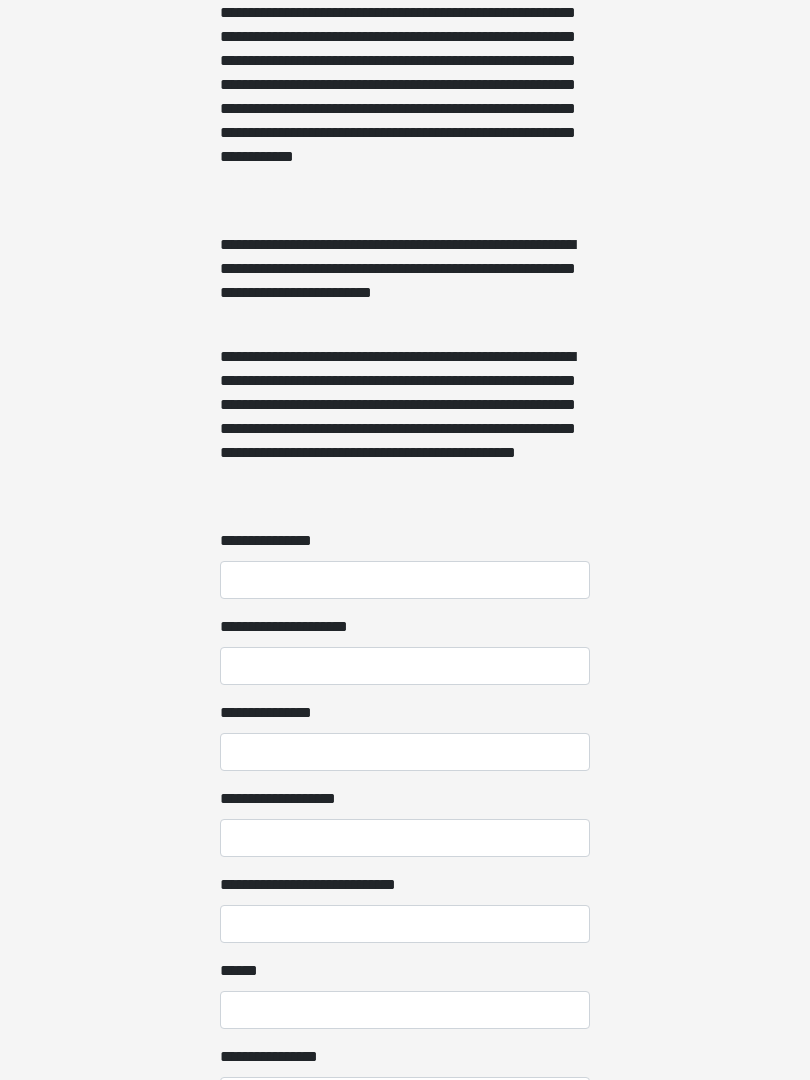 scroll, scrollTop: 1204, scrollLeft: 0, axis: vertical 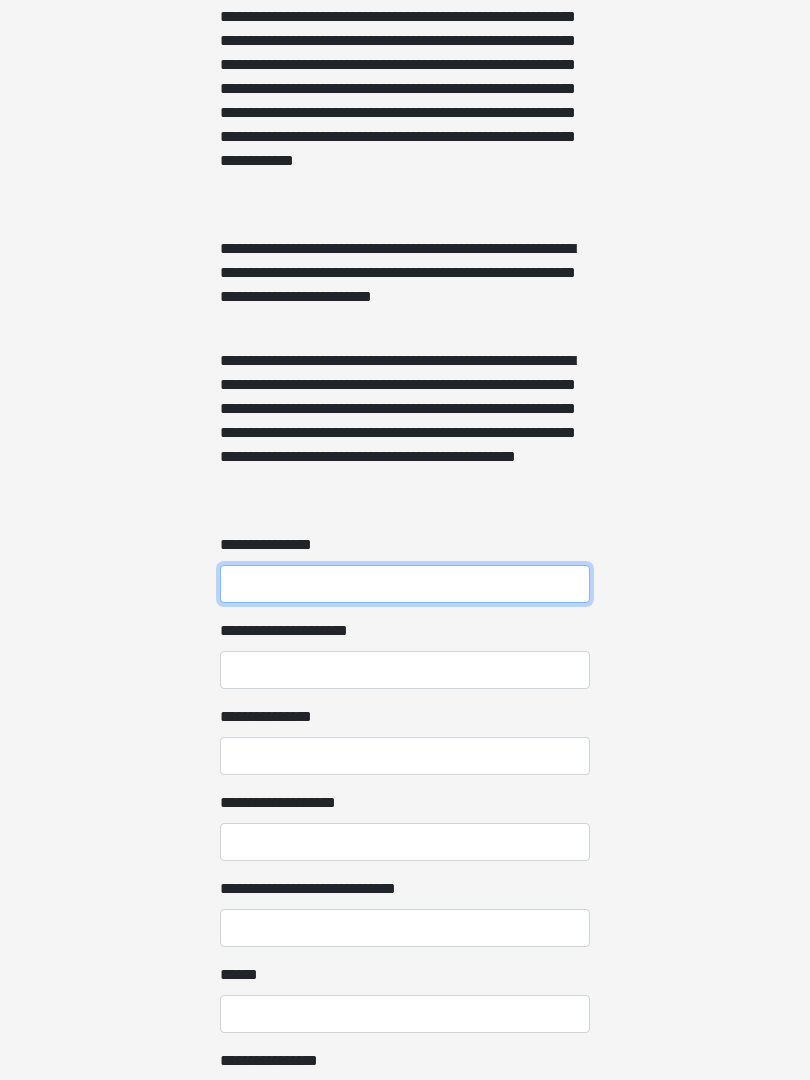 click on "**********" at bounding box center (405, 585) 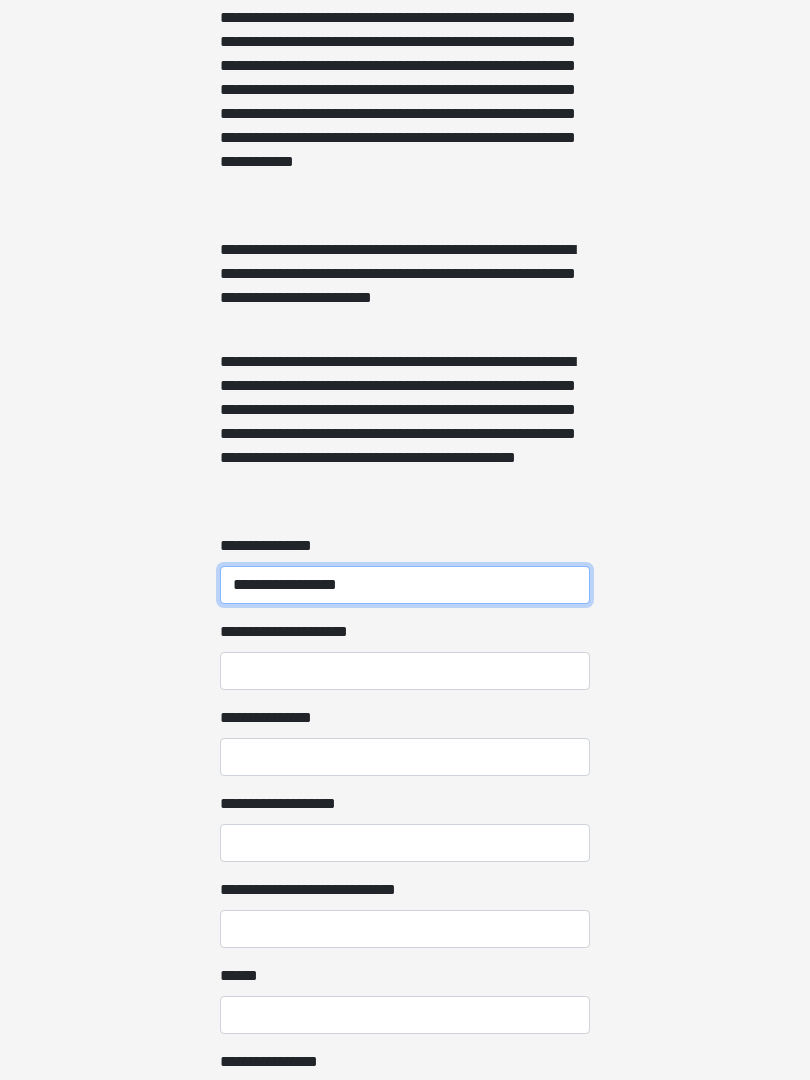 type on "**********" 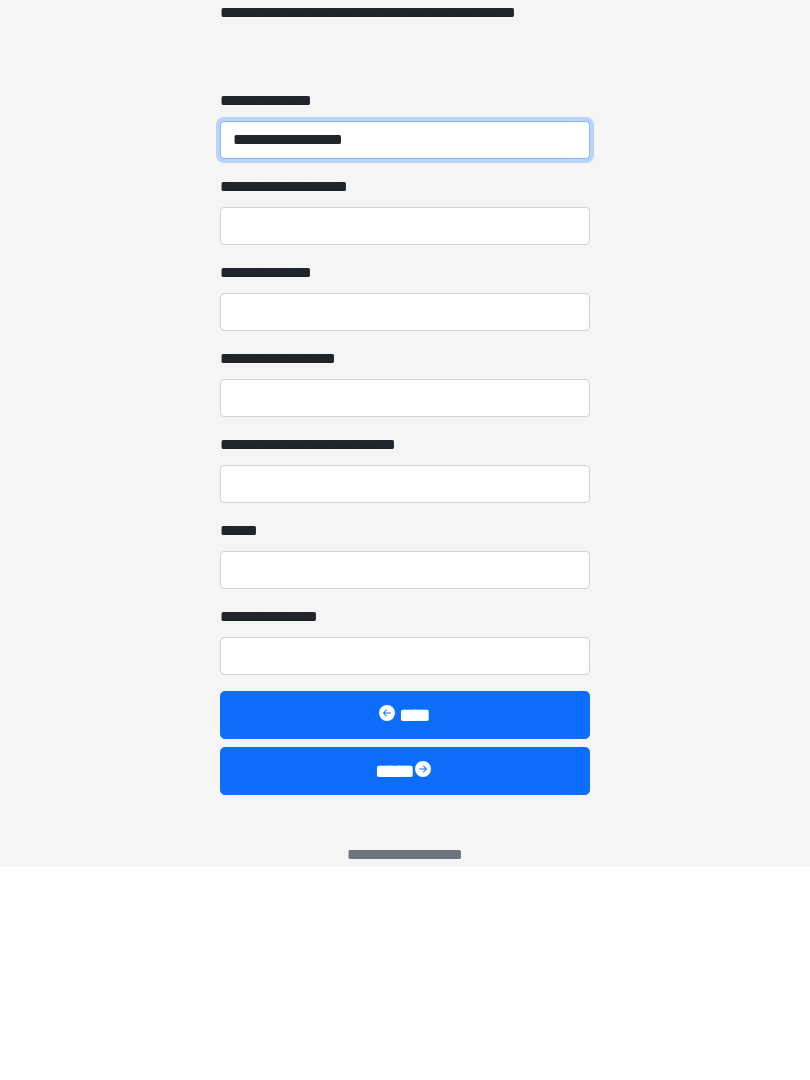 scroll, scrollTop: 1467, scrollLeft: 0, axis: vertical 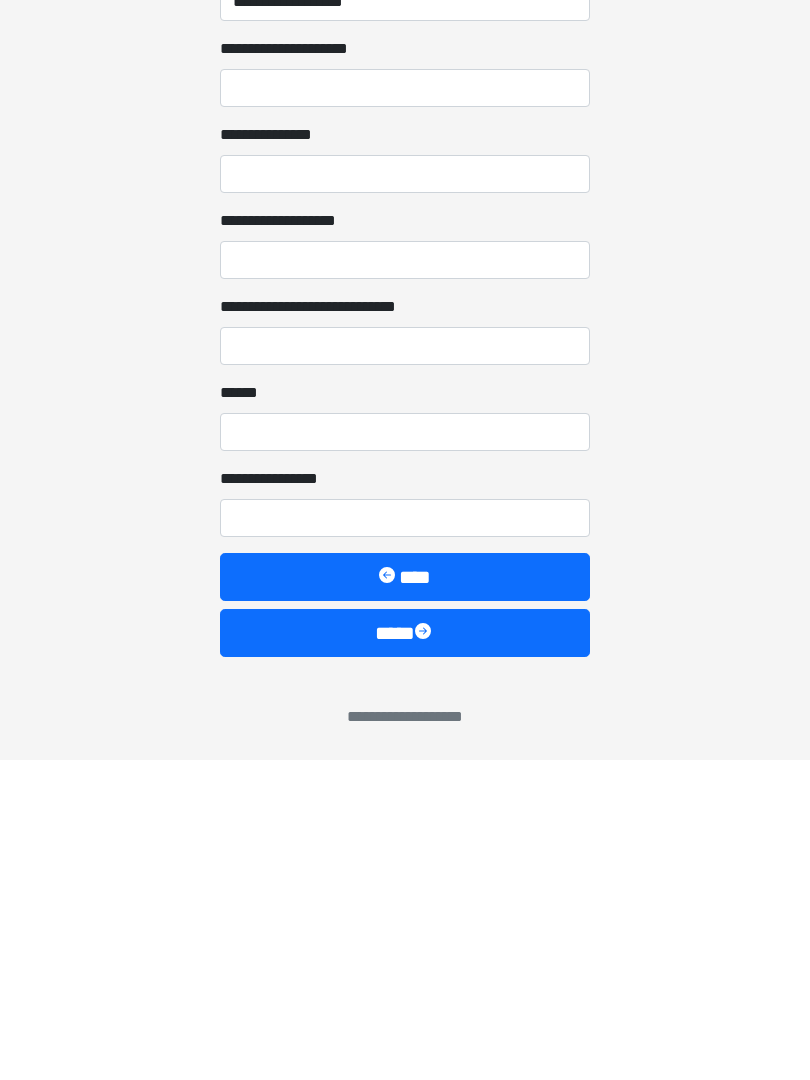 click on "****" at bounding box center (405, 953) 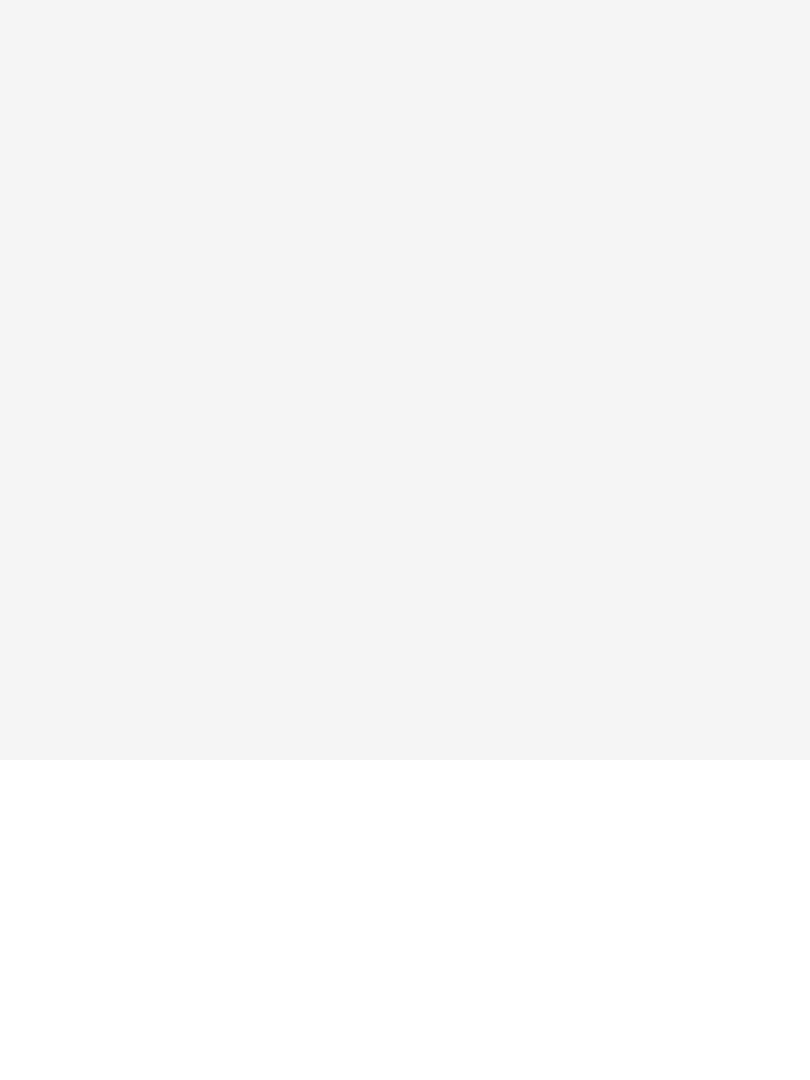 scroll, scrollTop: 0, scrollLeft: 0, axis: both 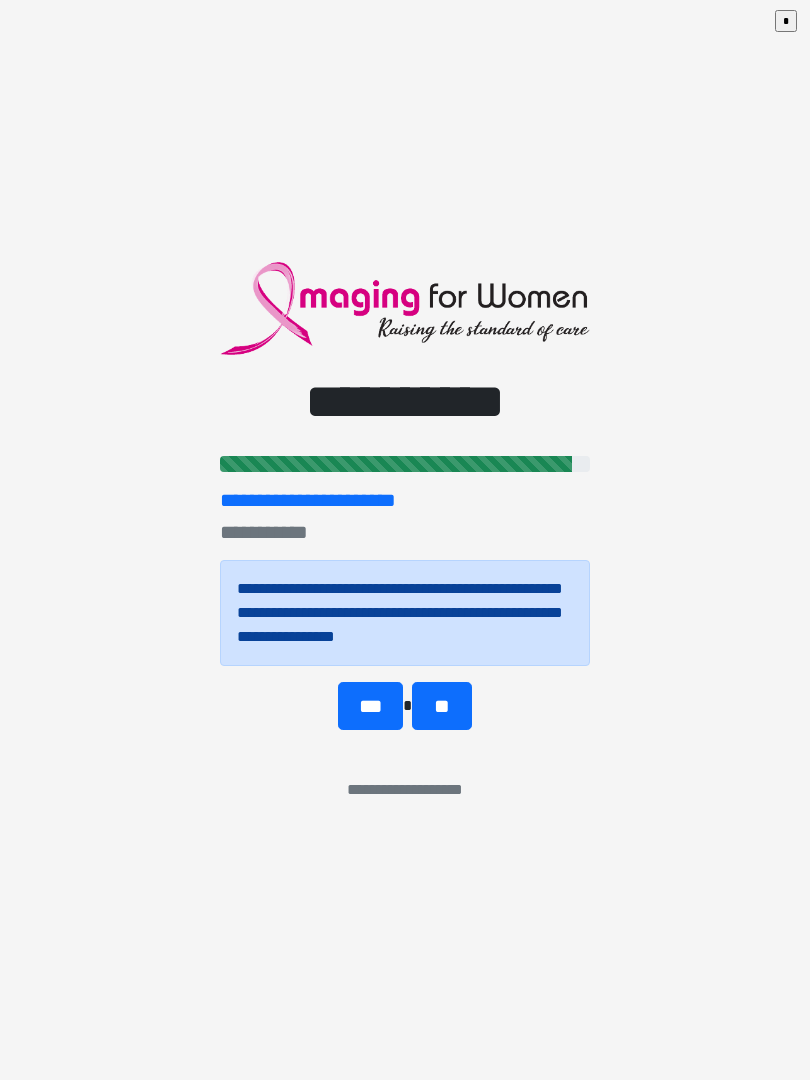 click on "**" at bounding box center [441, 706] 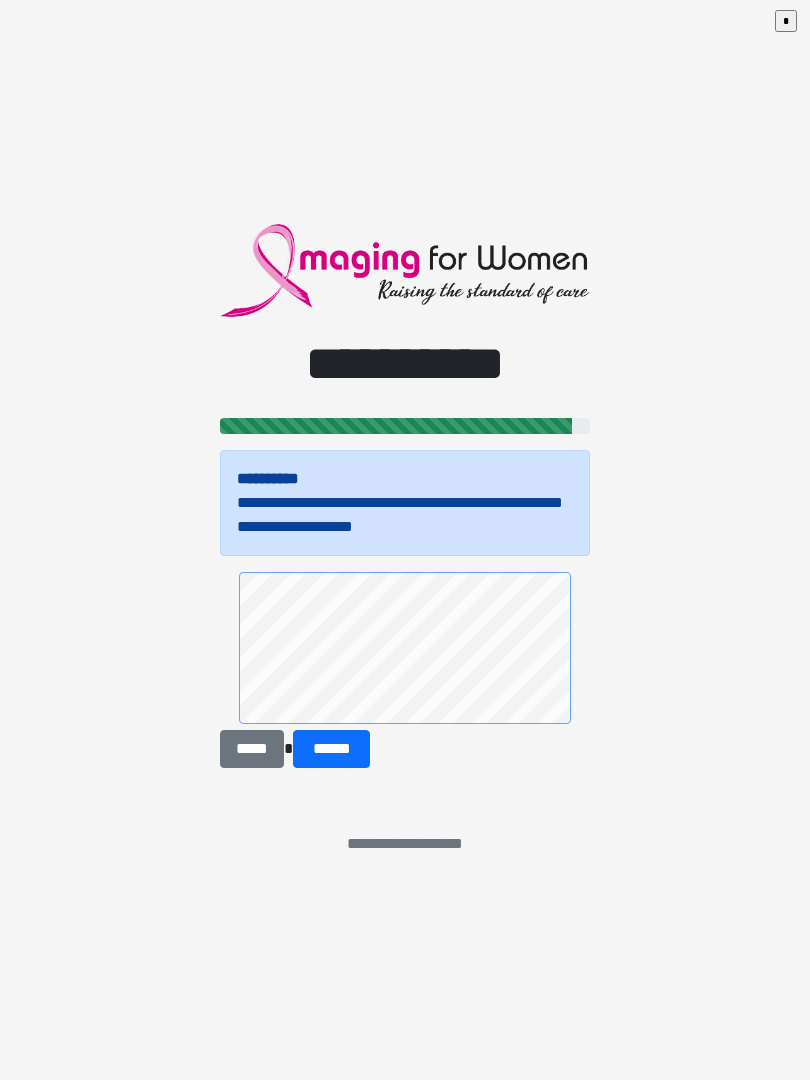 click on "******" at bounding box center [331, 749] 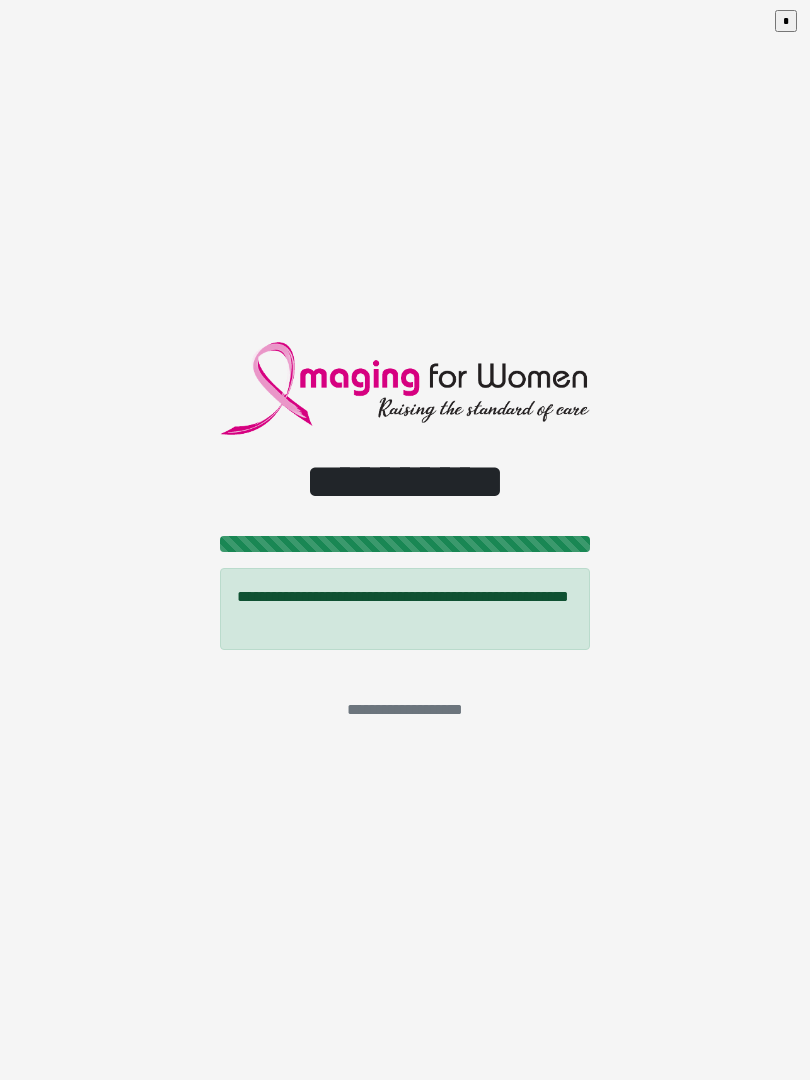 click on "**********" at bounding box center [405, 540] 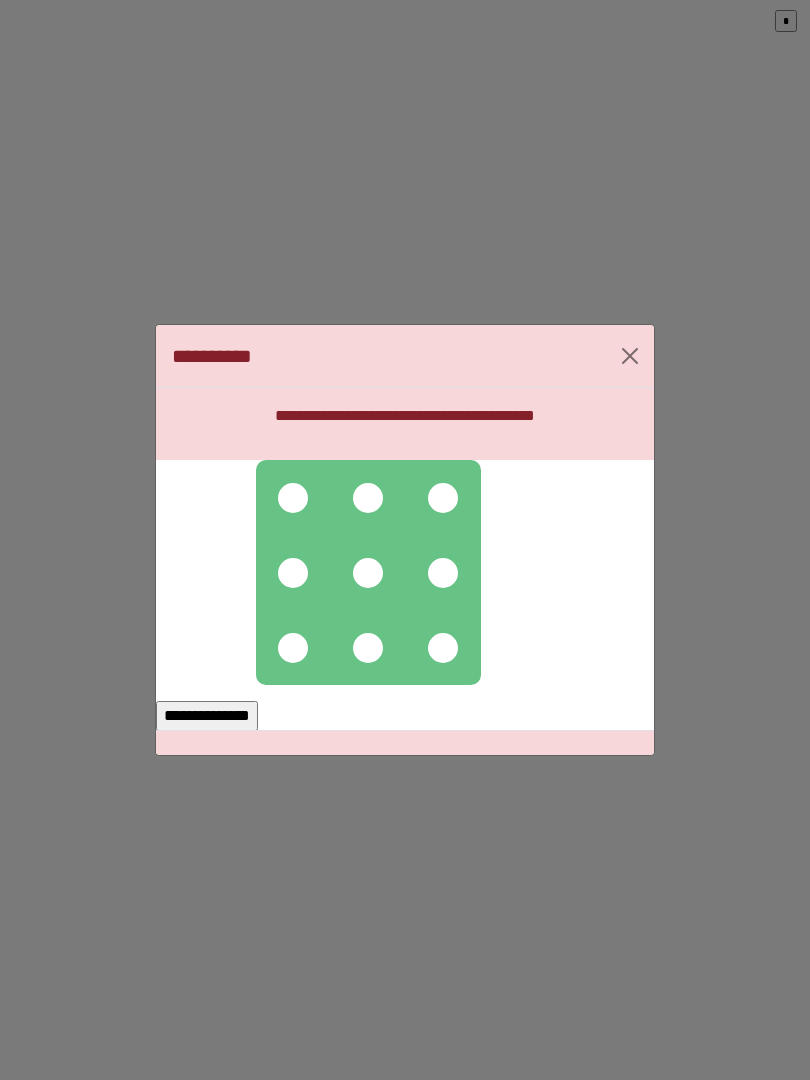 click at bounding box center (293, 498) 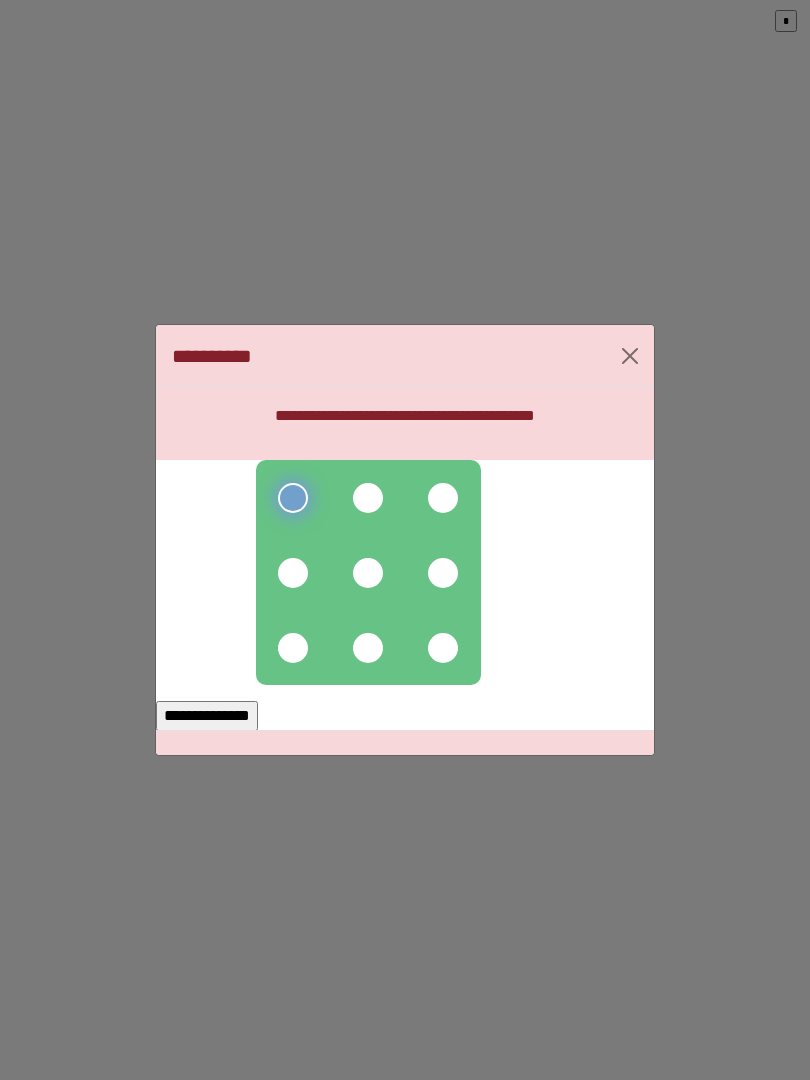 click at bounding box center [368, 498] 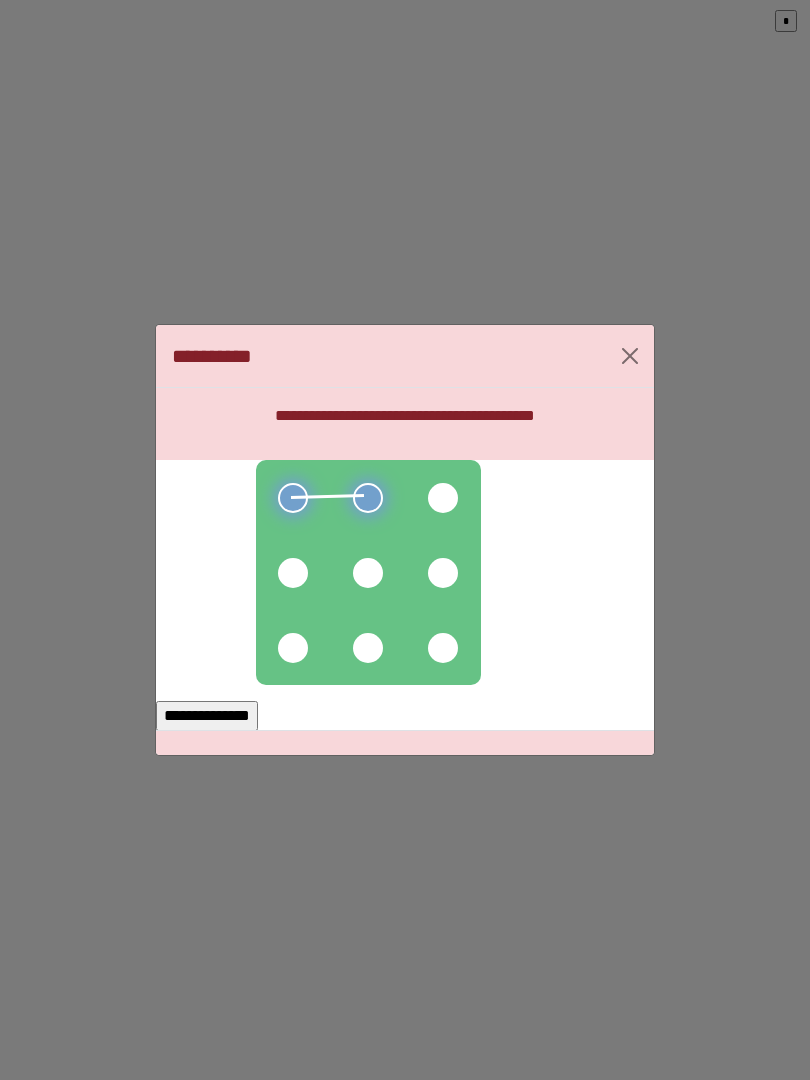 click at bounding box center (293, 573) 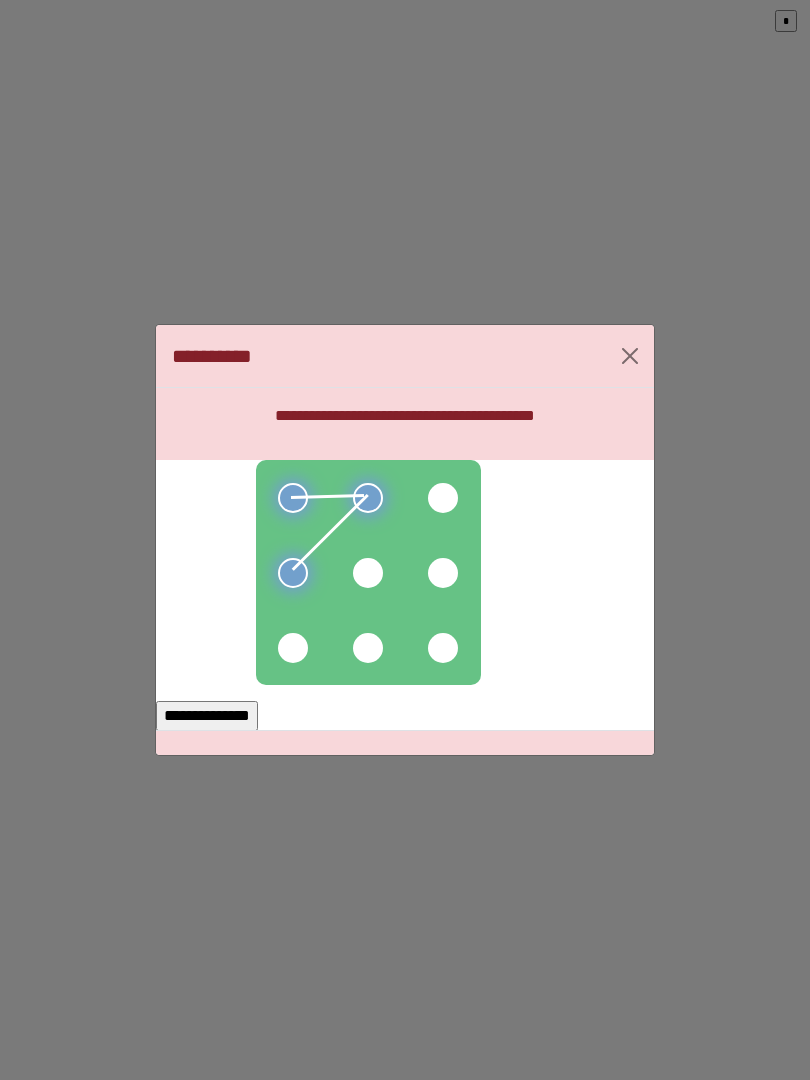 click at bounding box center (368, 573) 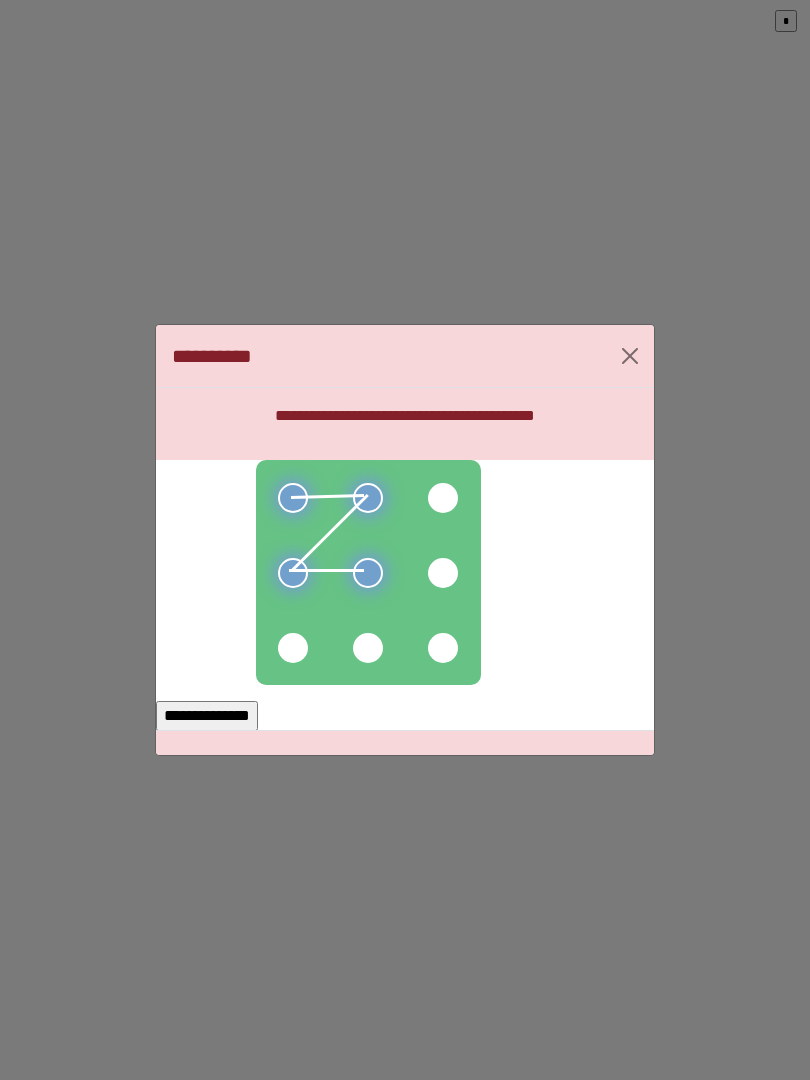 click at bounding box center (293, 648) 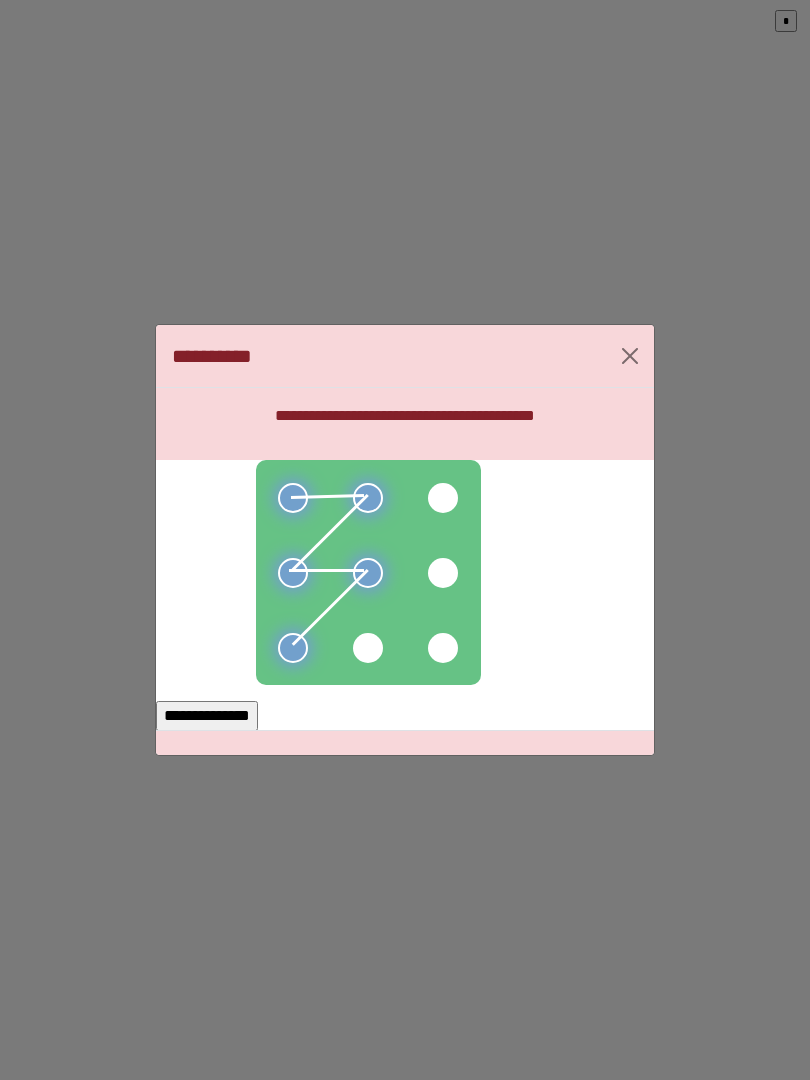 click on "**********" at bounding box center (207, 716) 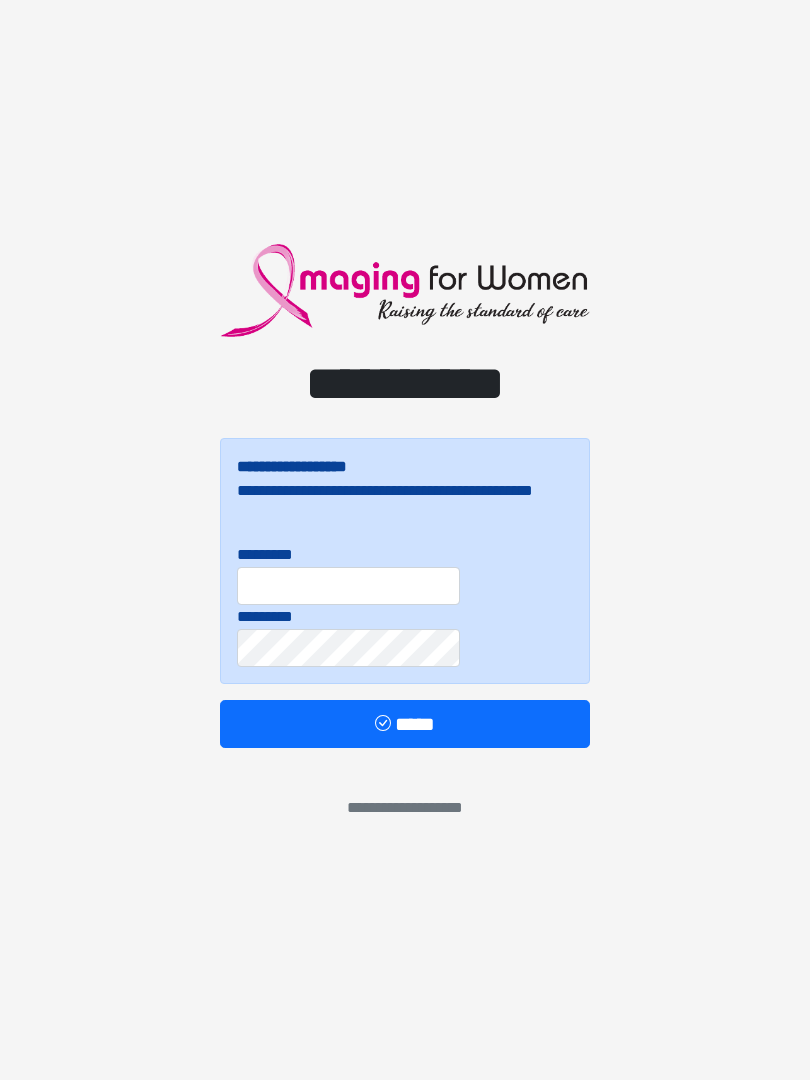 scroll, scrollTop: 0, scrollLeft: 0, axis: both 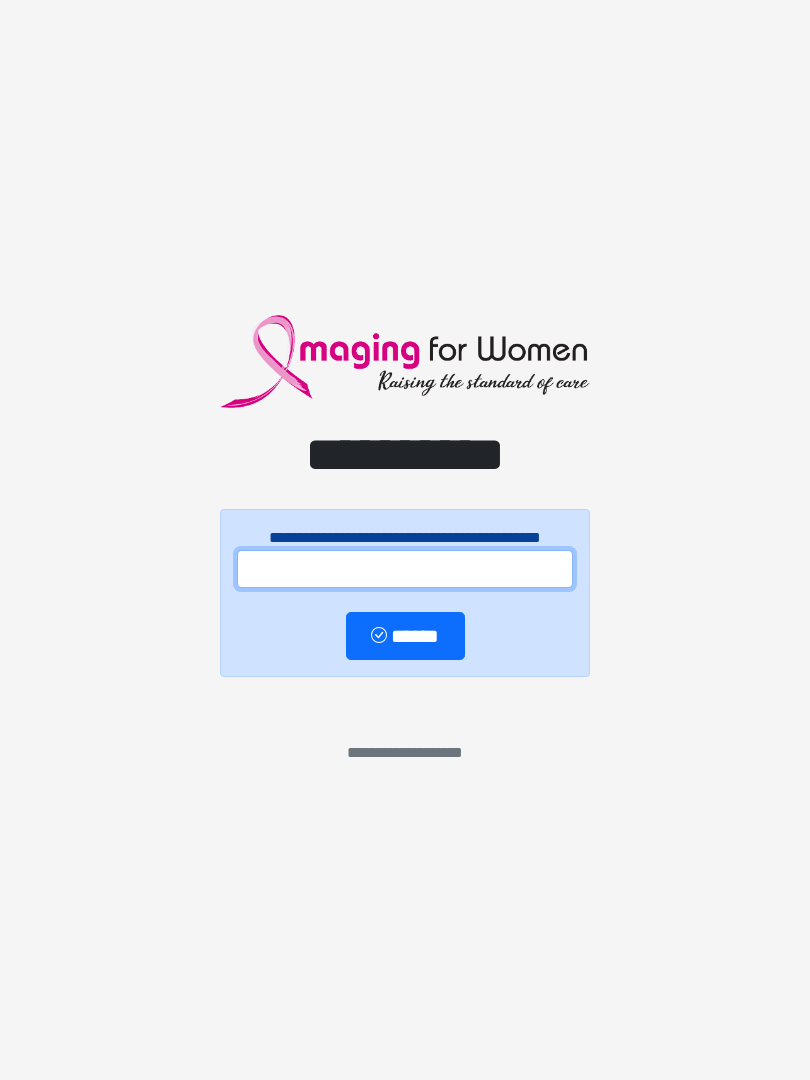 click at bounding box center [405, 569] 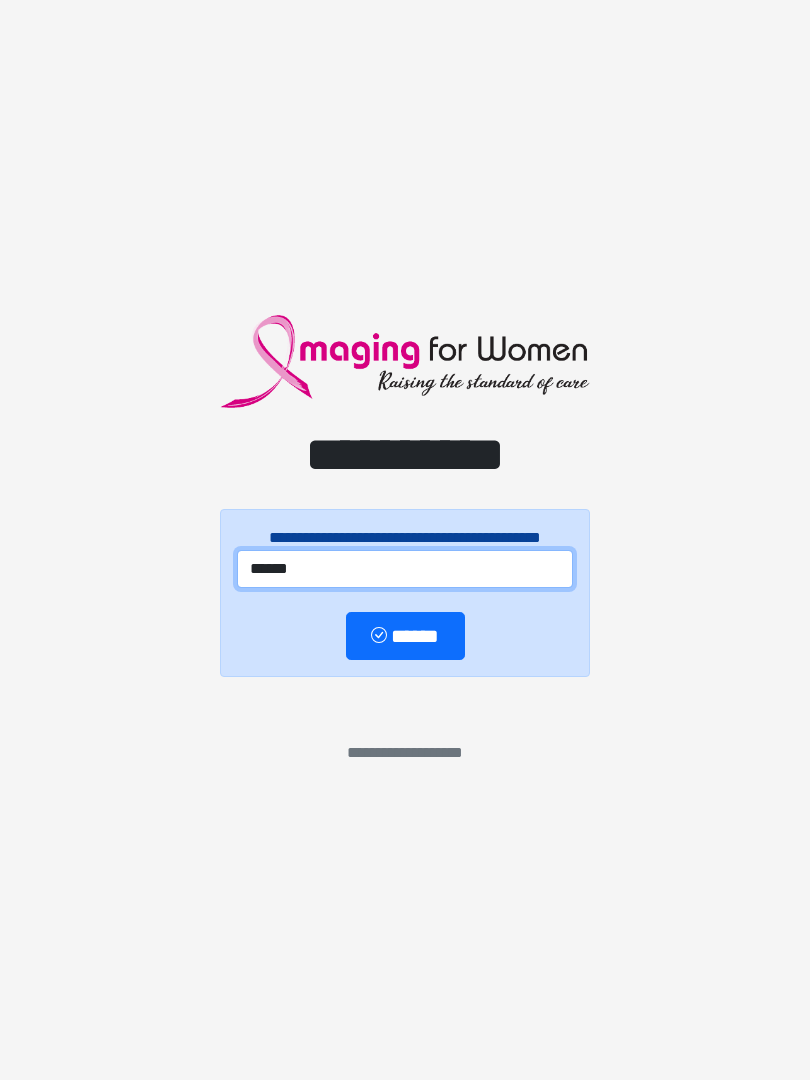 type on "******" 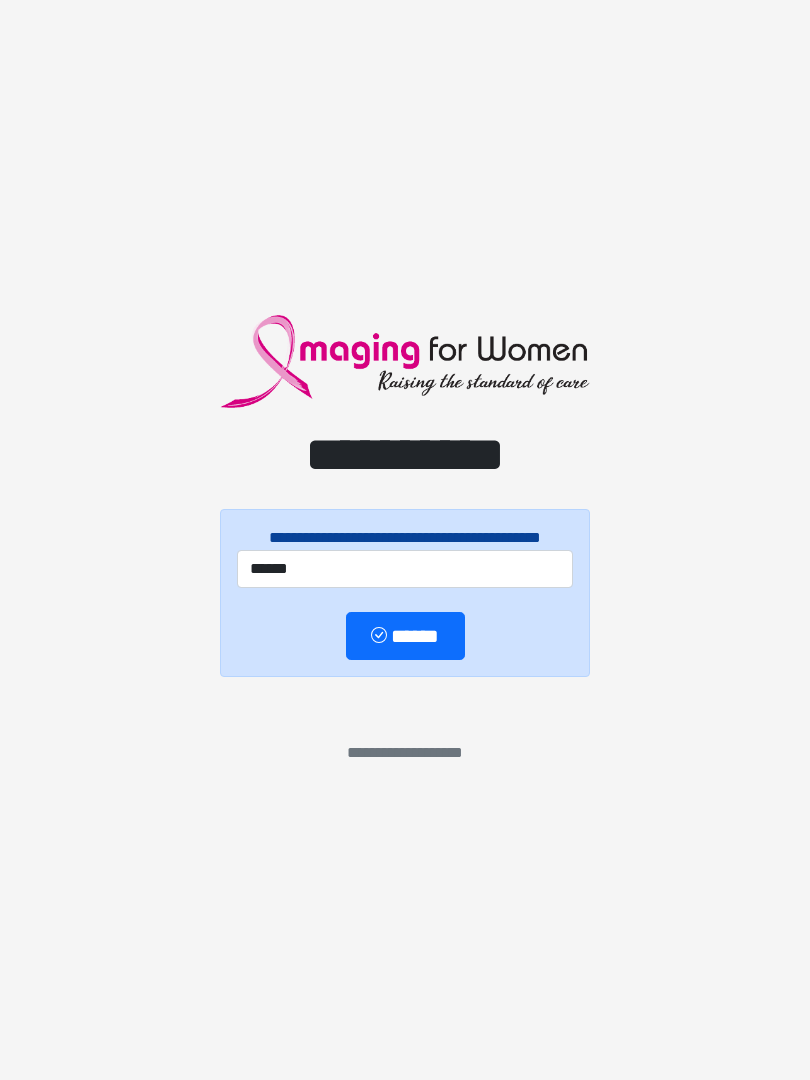 click on "******" at bounding box center (405, 636) 